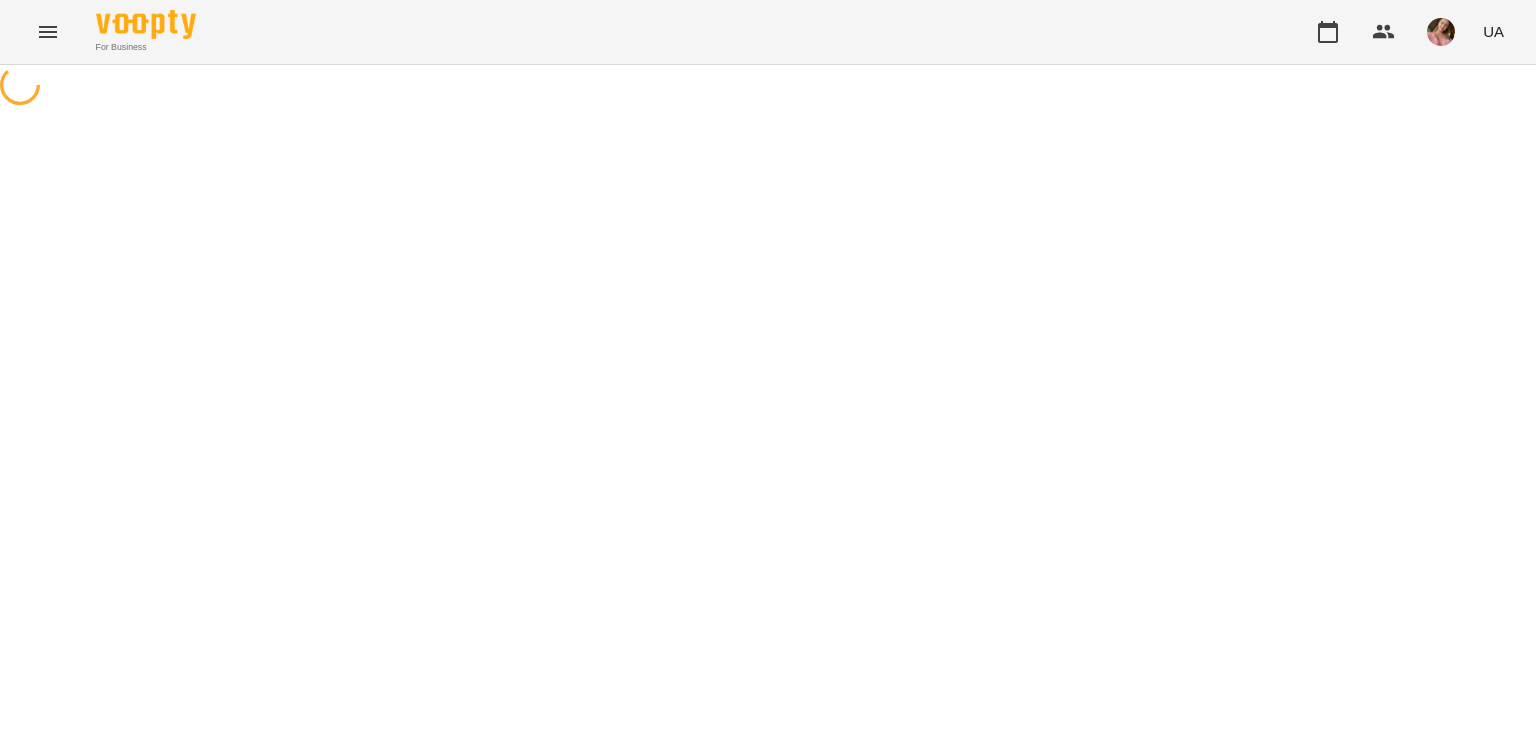 scroll, scrollTop: 0, scrollLeft: 0, axis: both 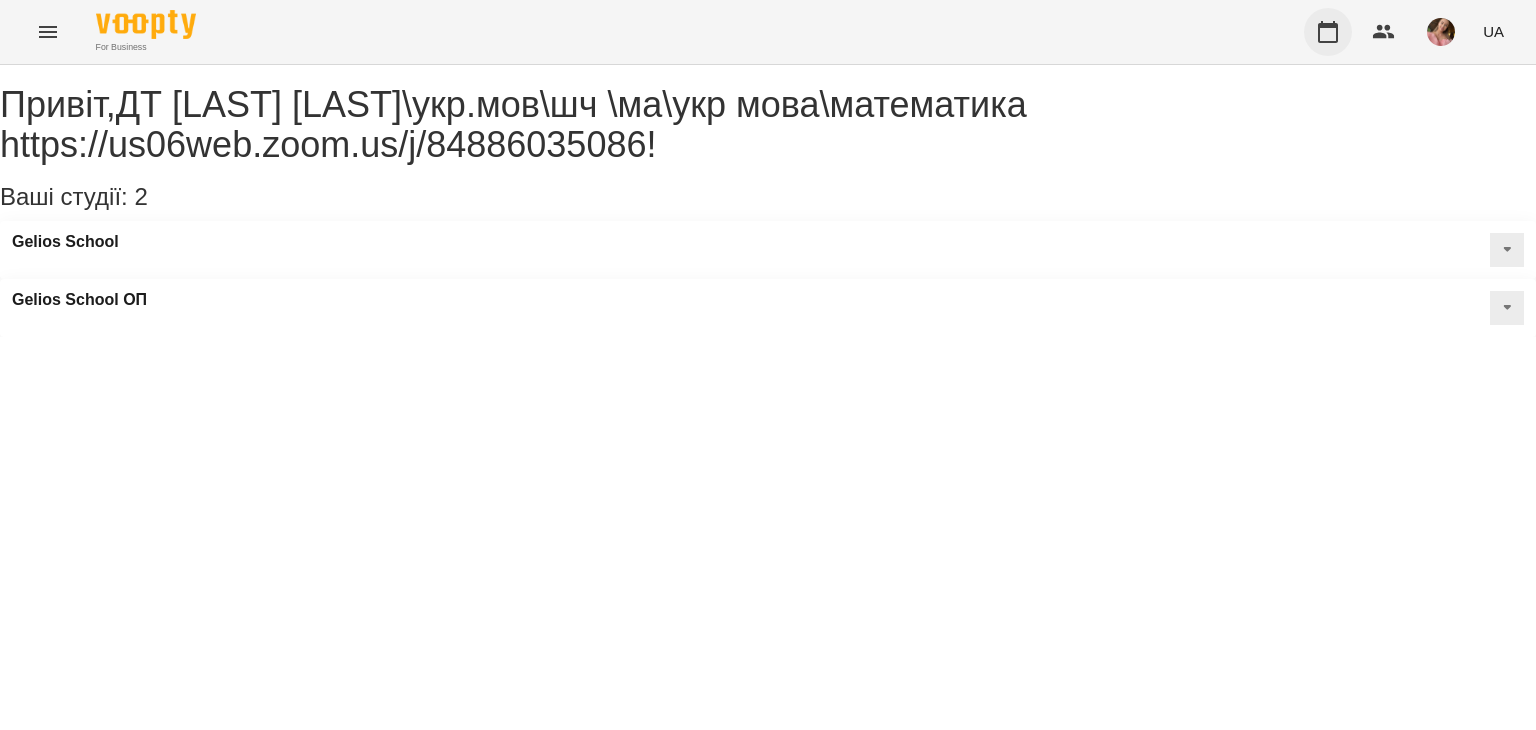 click 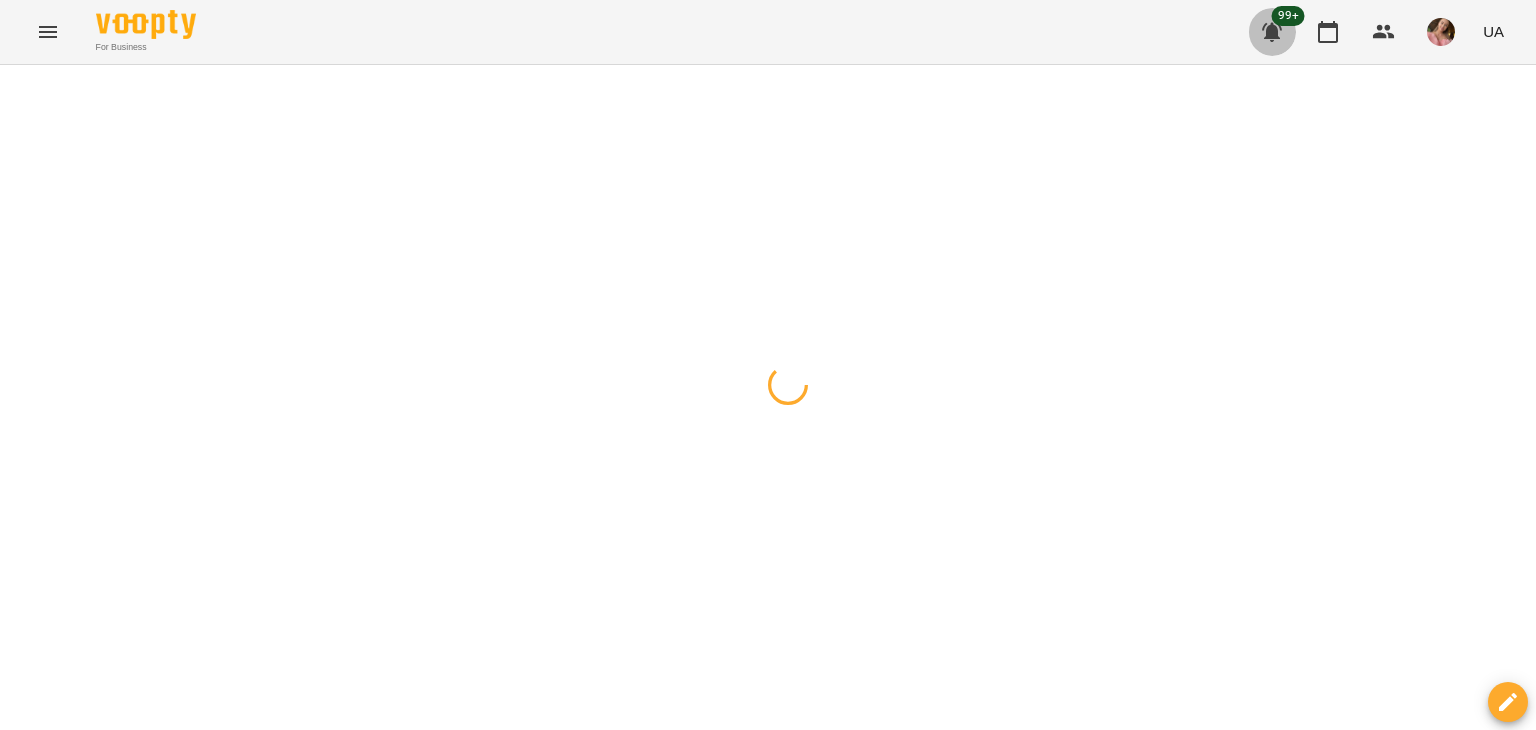 click 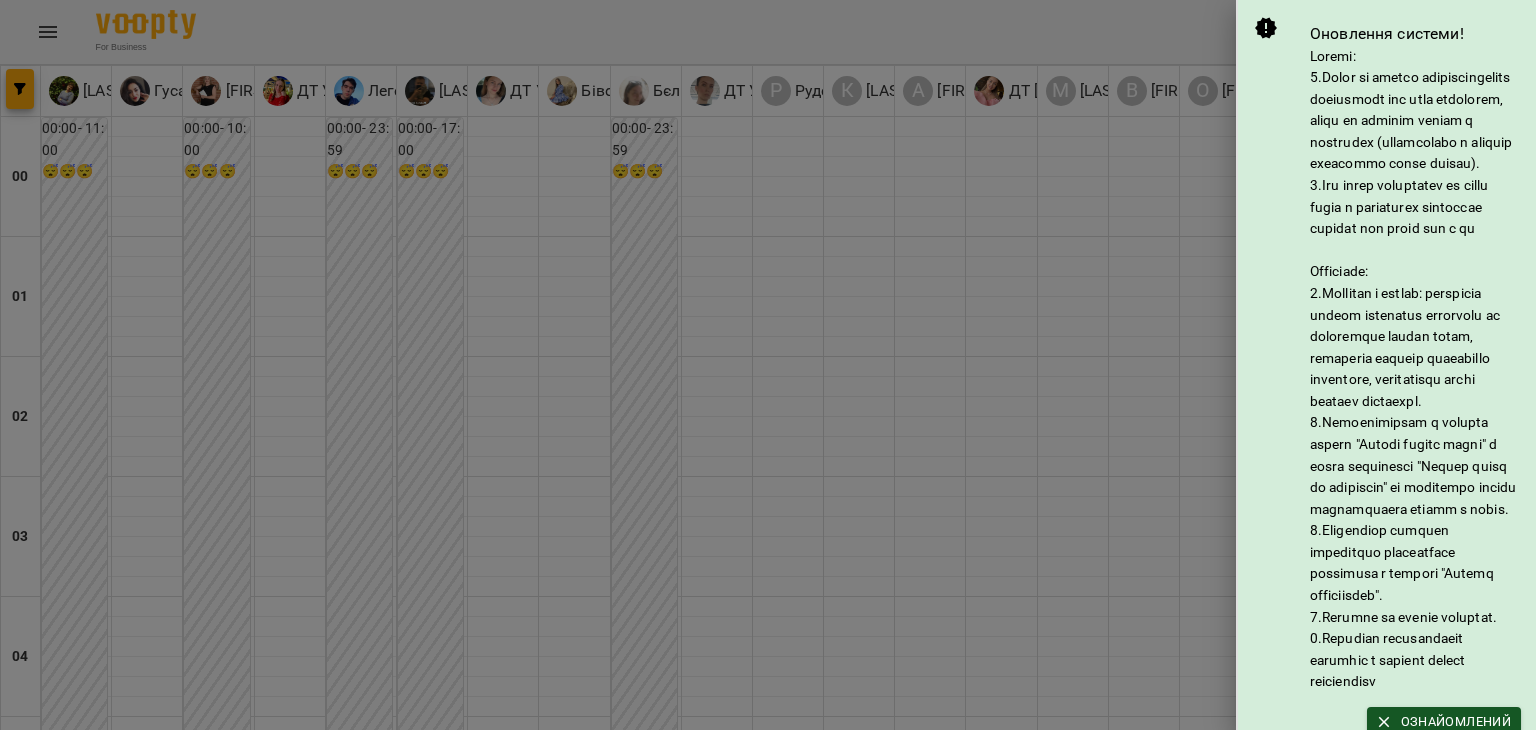 scroll, scrollTop: 600, scrollLeft: 0, axis: vertical 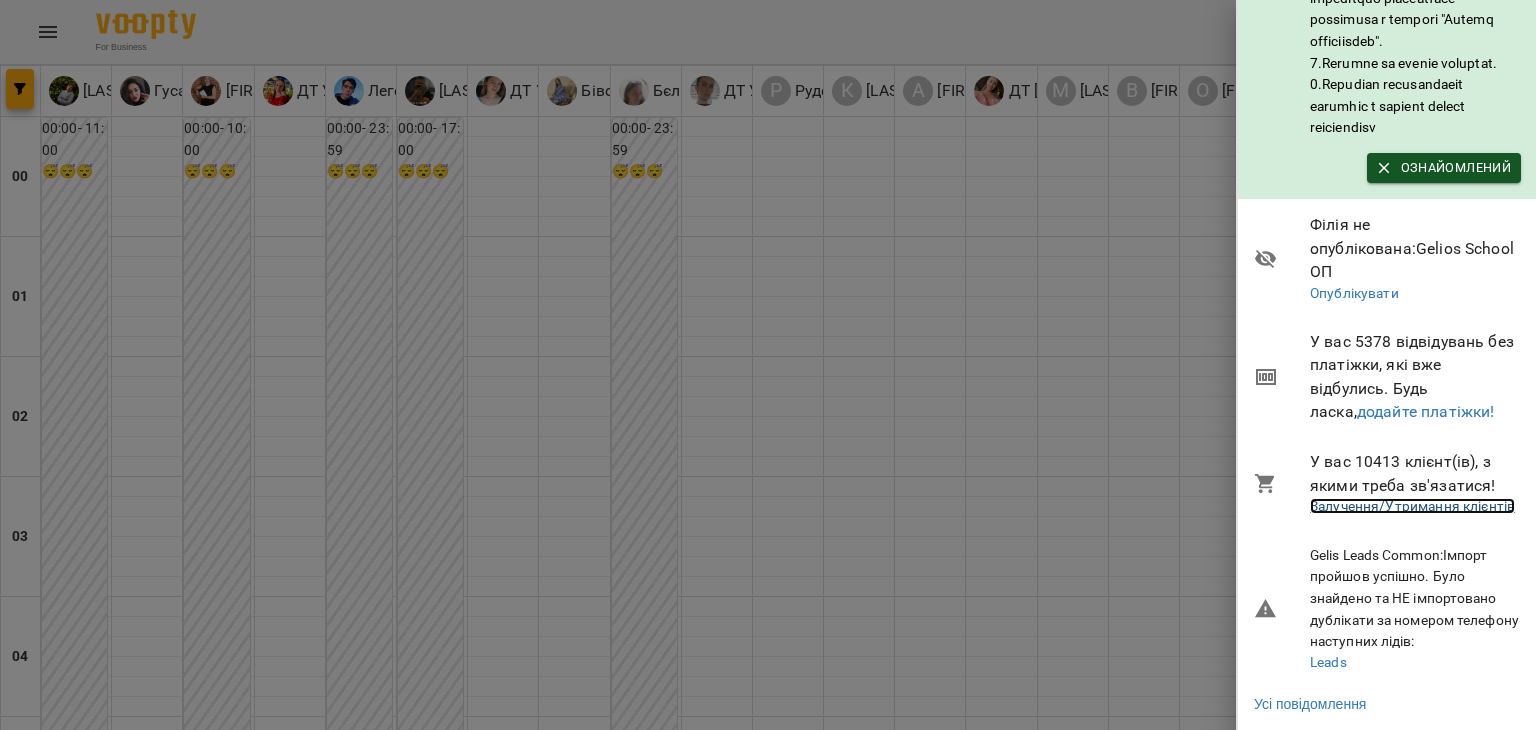 click on "Залучення/Утримання клієнтів" at bounding box center [1412, 506] 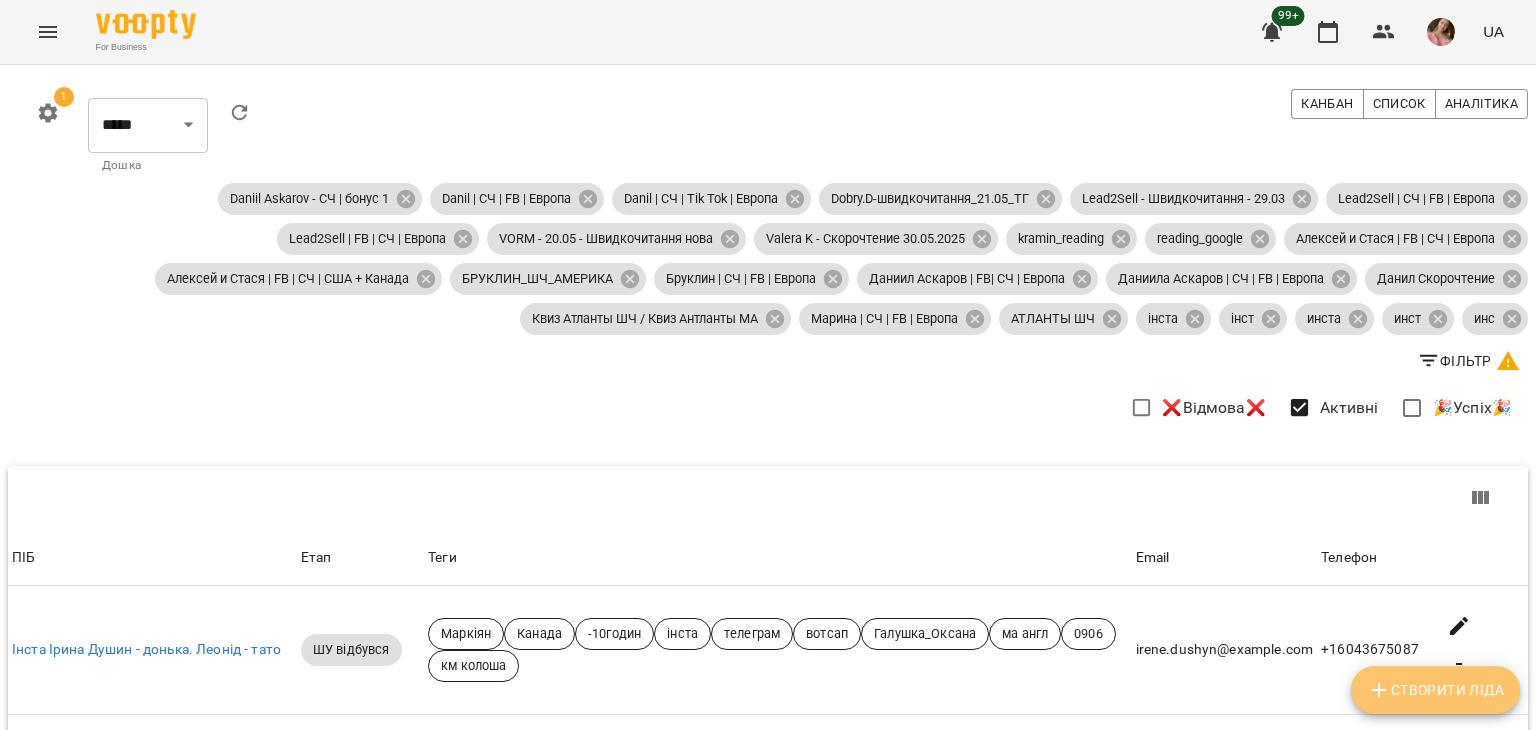 click on "Створити Ліда" at bounding box center (1435, 690) 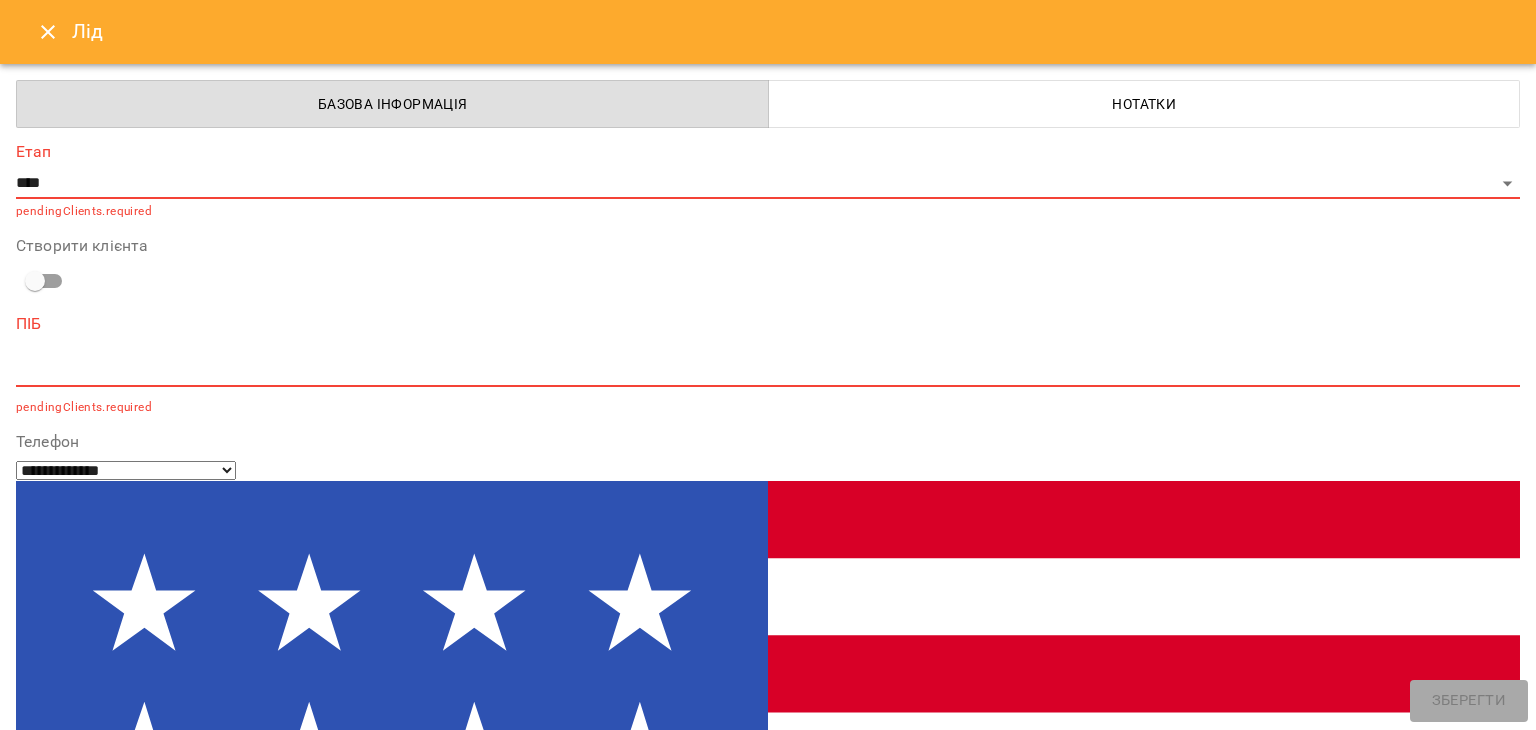 drag, startPoint x: 148, startPoint y: 461, endPoint x: 187, endPoint y: 479, distance: 42.953465 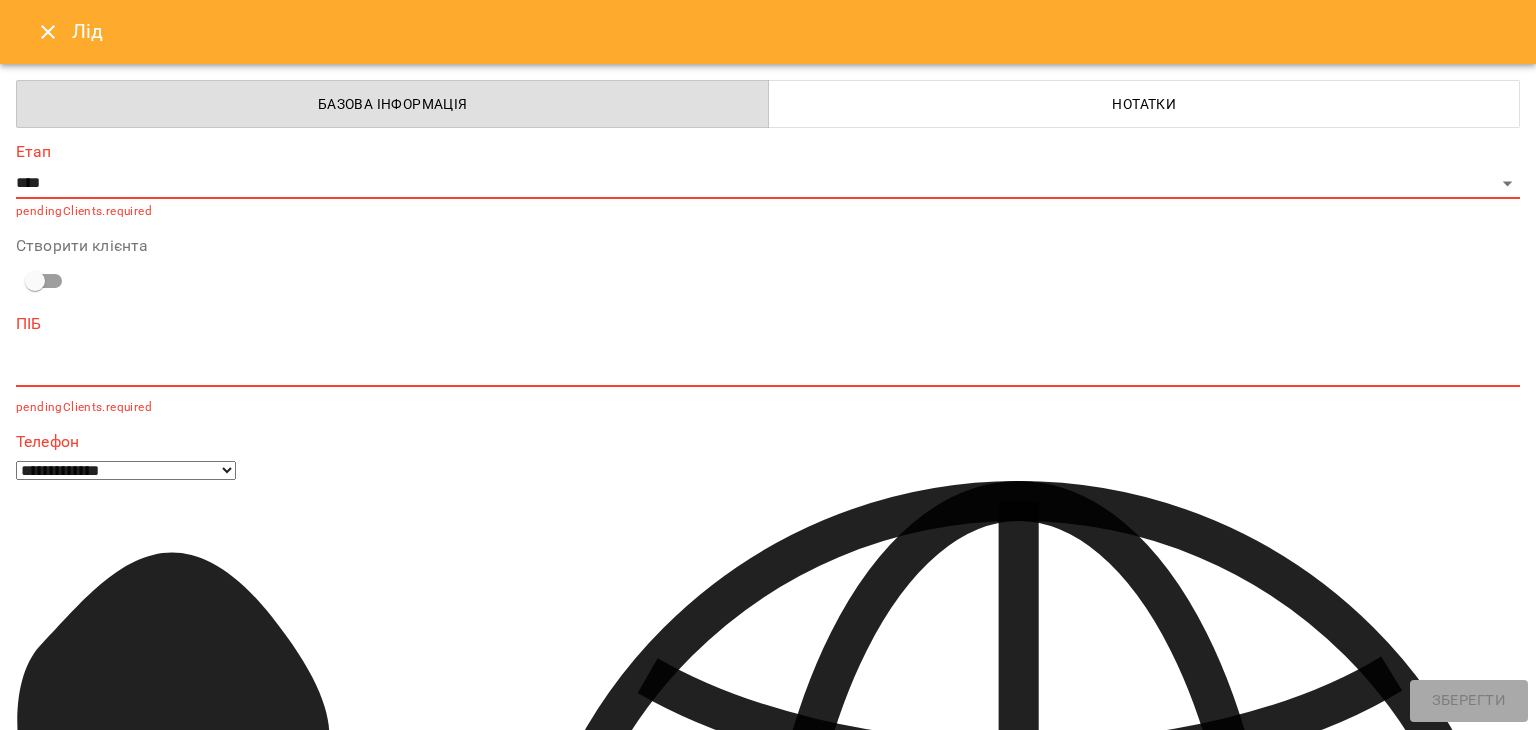 type on "***" 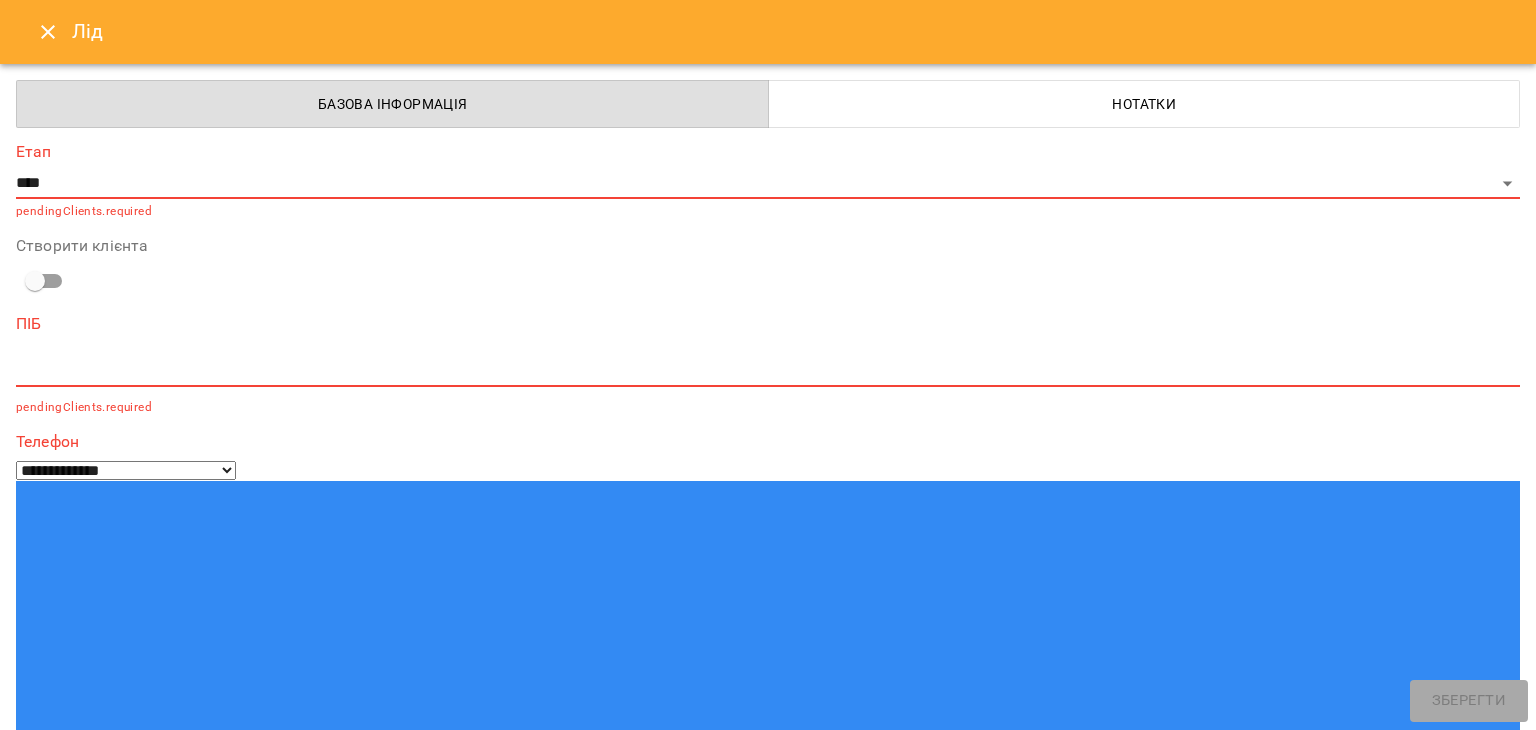click on "*******" at bounding box center (99, 1499) 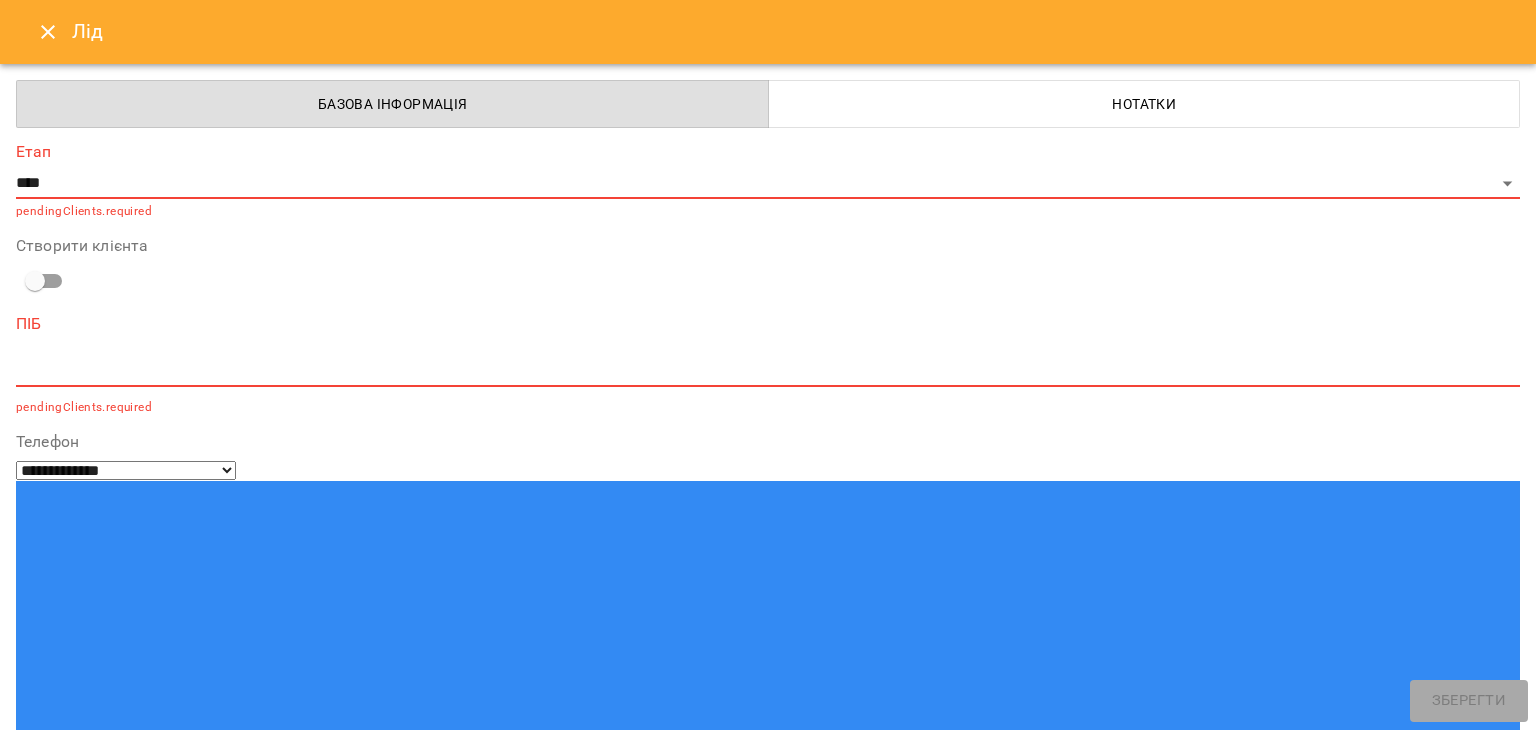 click on "Інста Сидорук  Даміан - син. Оксана - мама" at bounding box center (455, 1538) 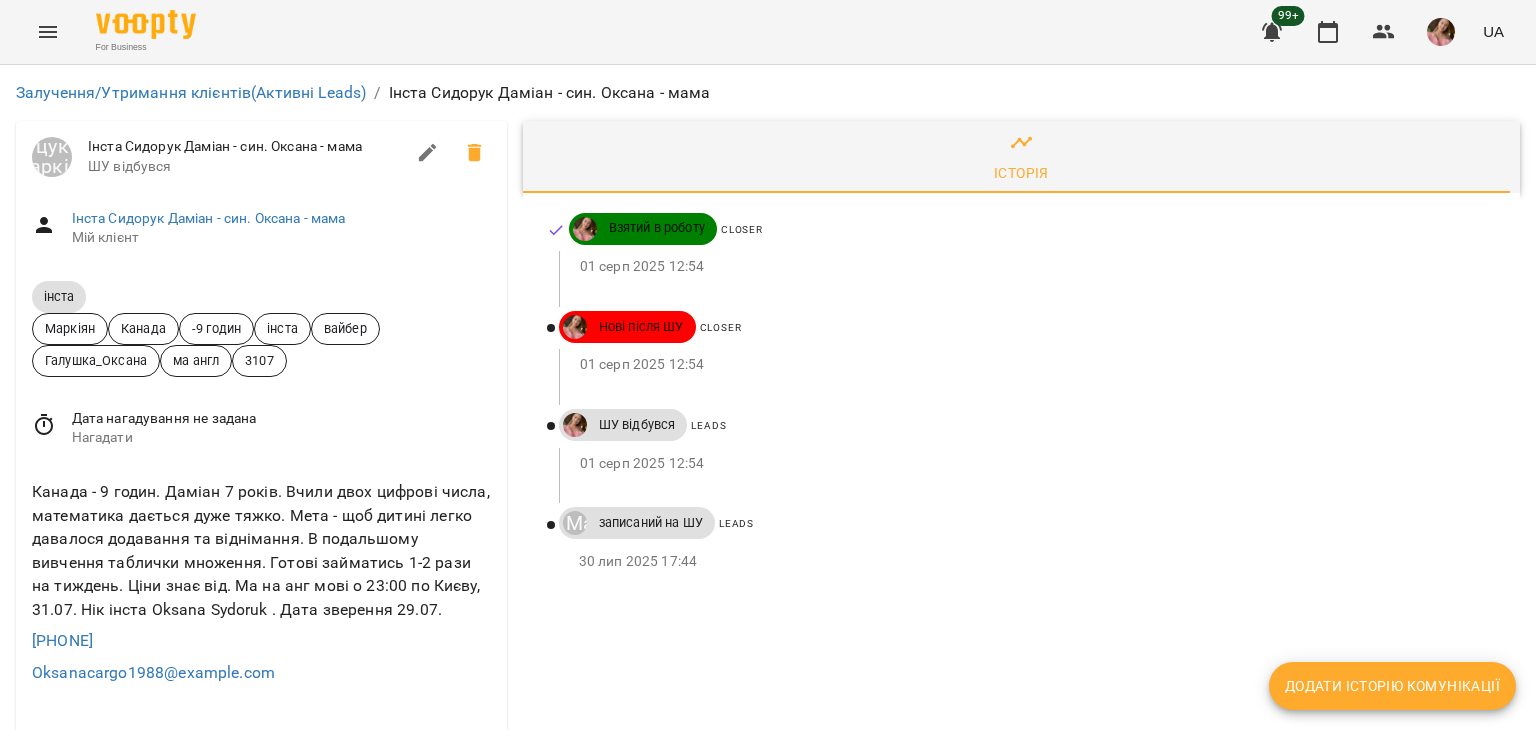 scroll, scrollTop: 0, scrollLeft: 0, axis: both 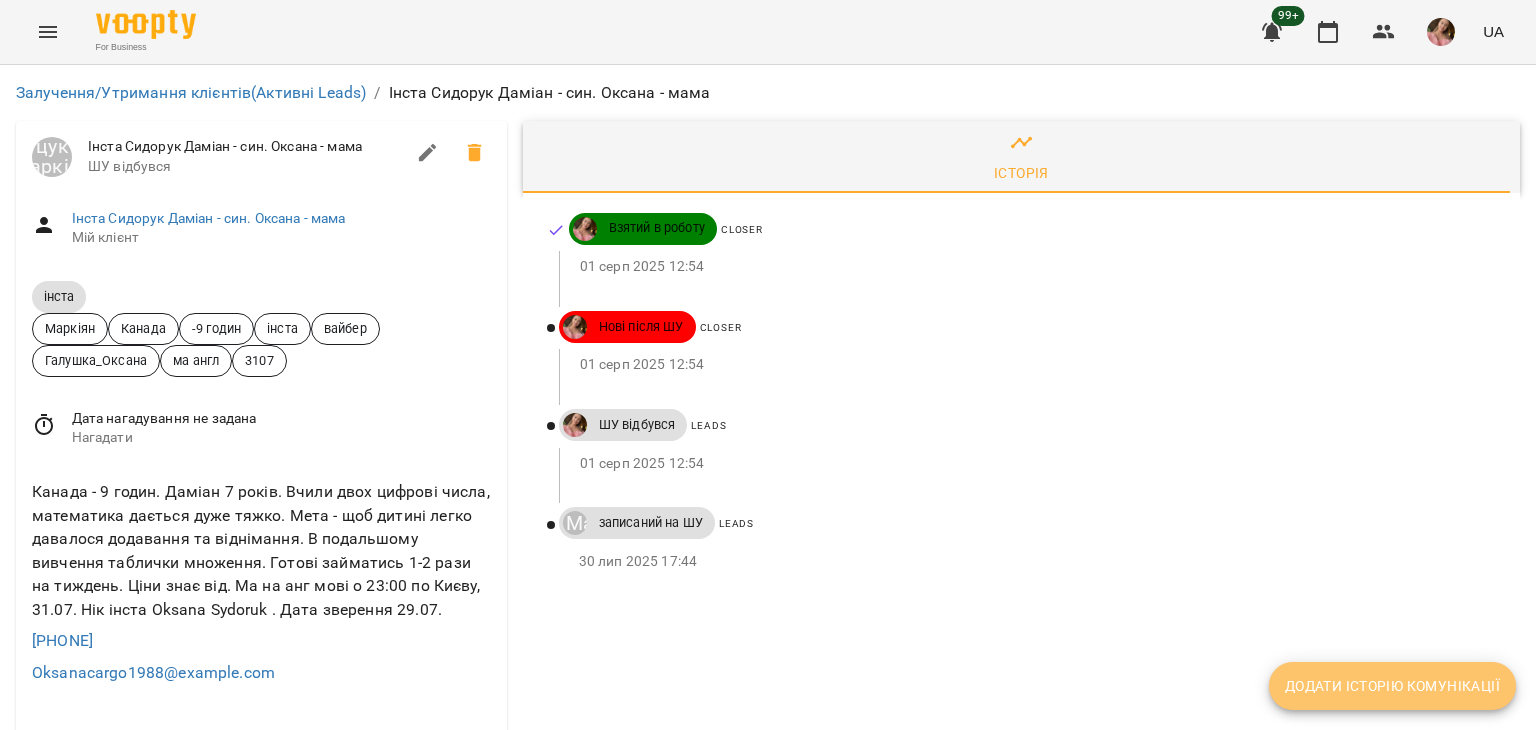 click on "Додати історію комунікації" at bounding box center (1392, 686) 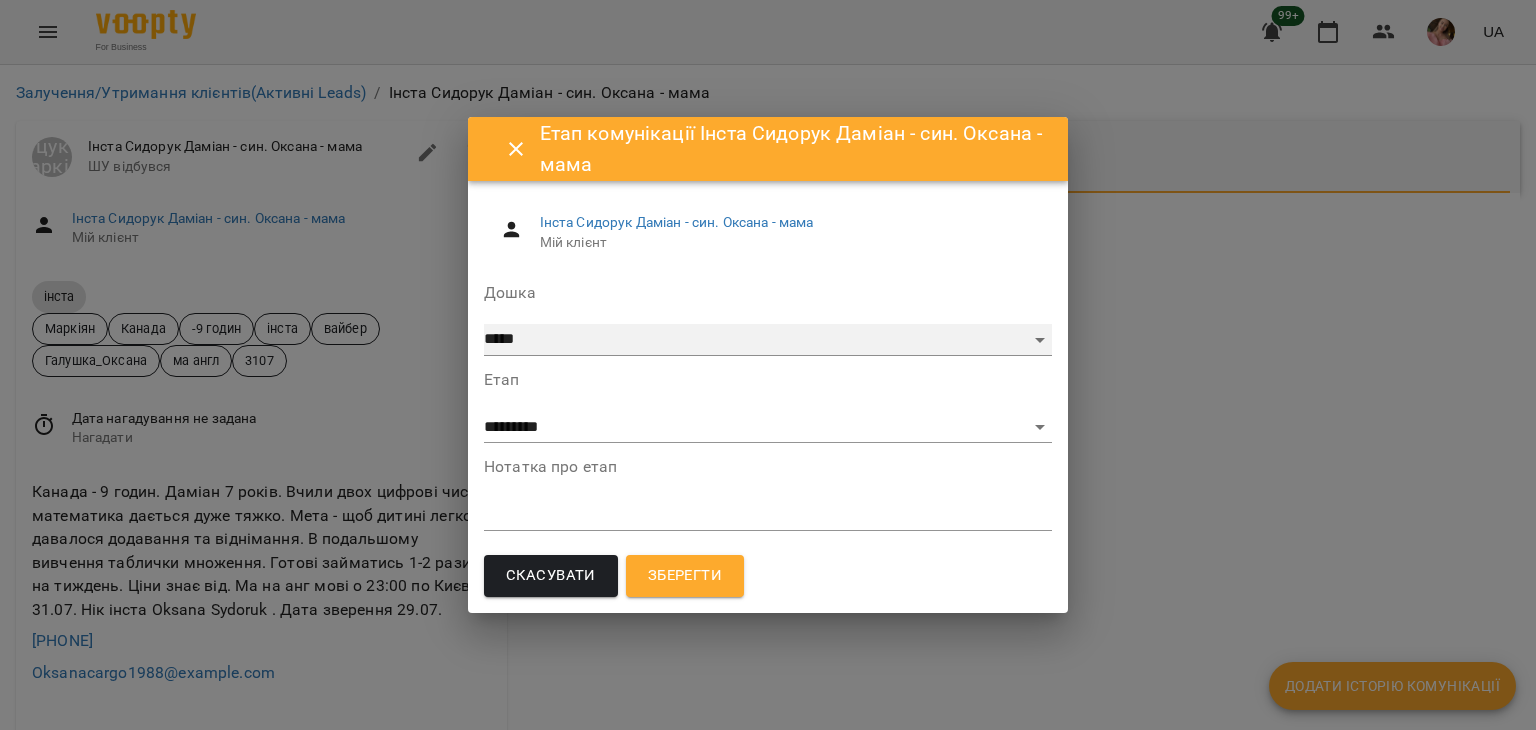 click on "***** ******** ****** ********" at bounding box center [768, 340] 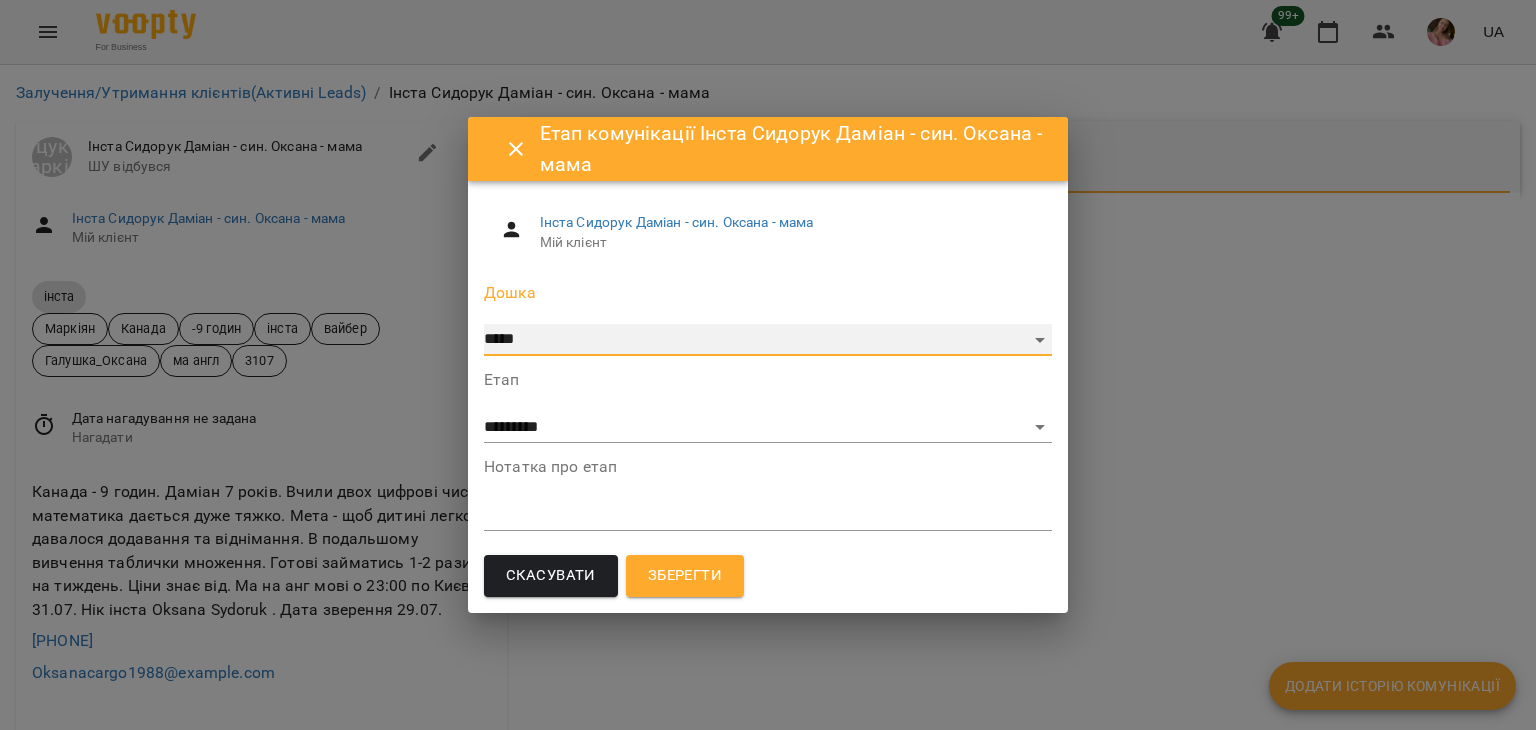 select on "**********" 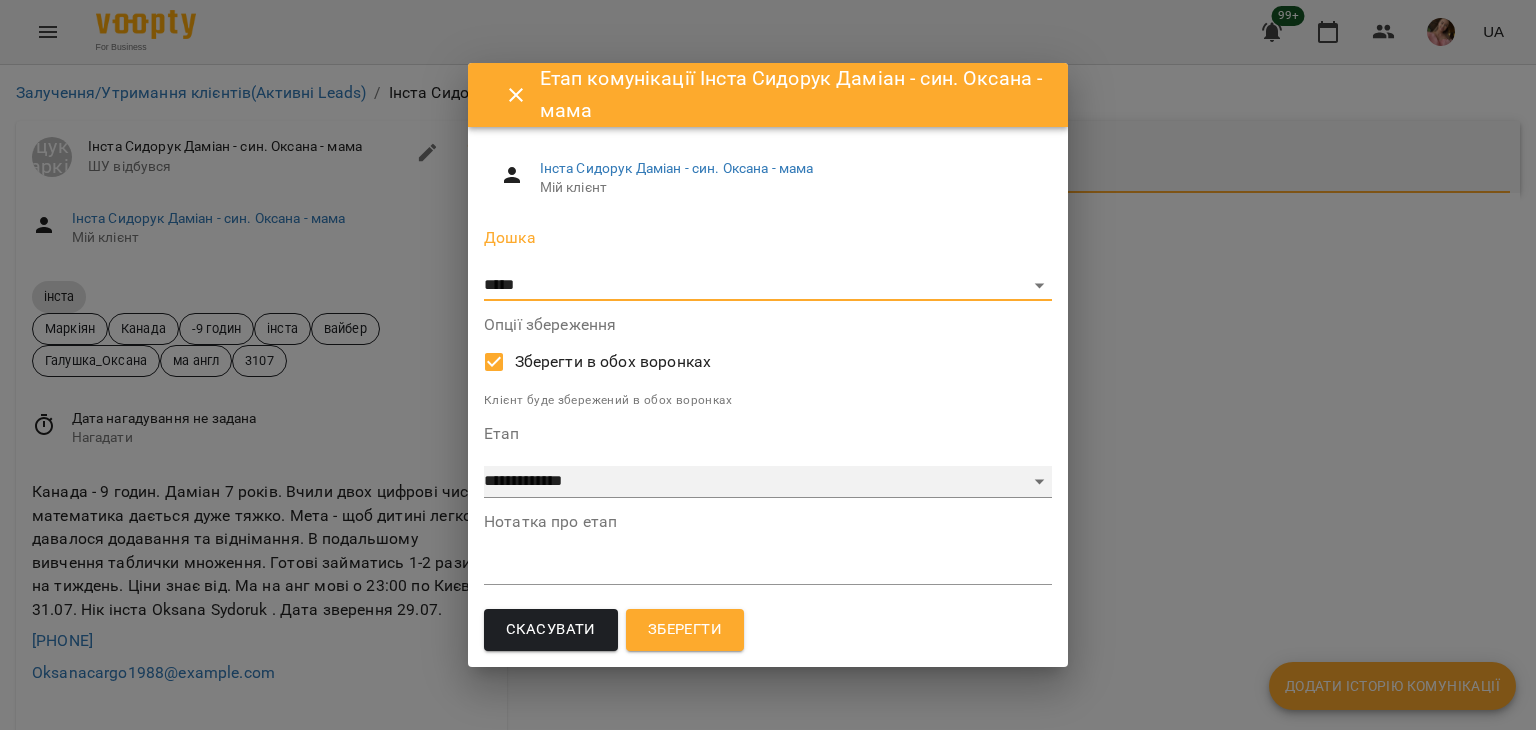 click on "**********" at bounding box center (768, 482) 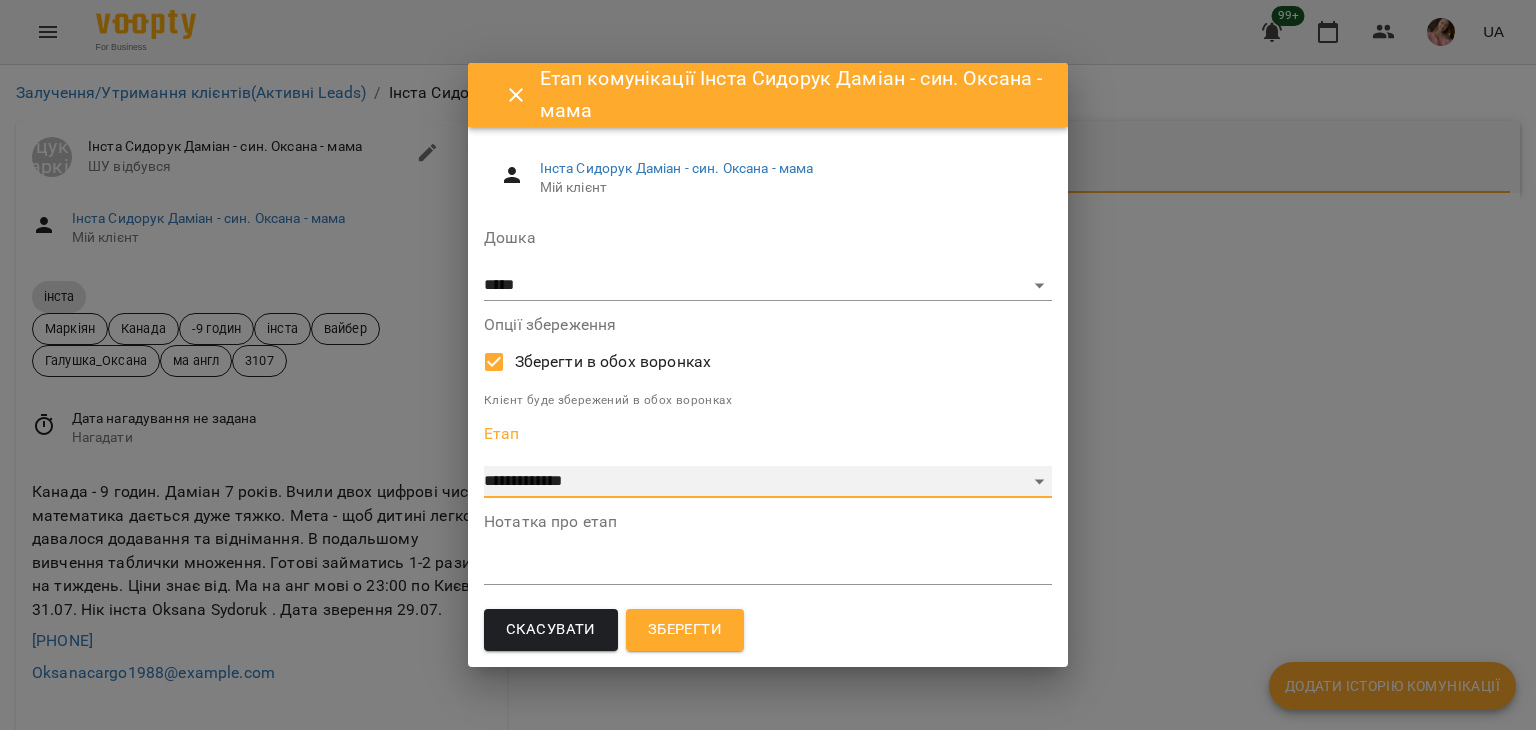 select on "*" 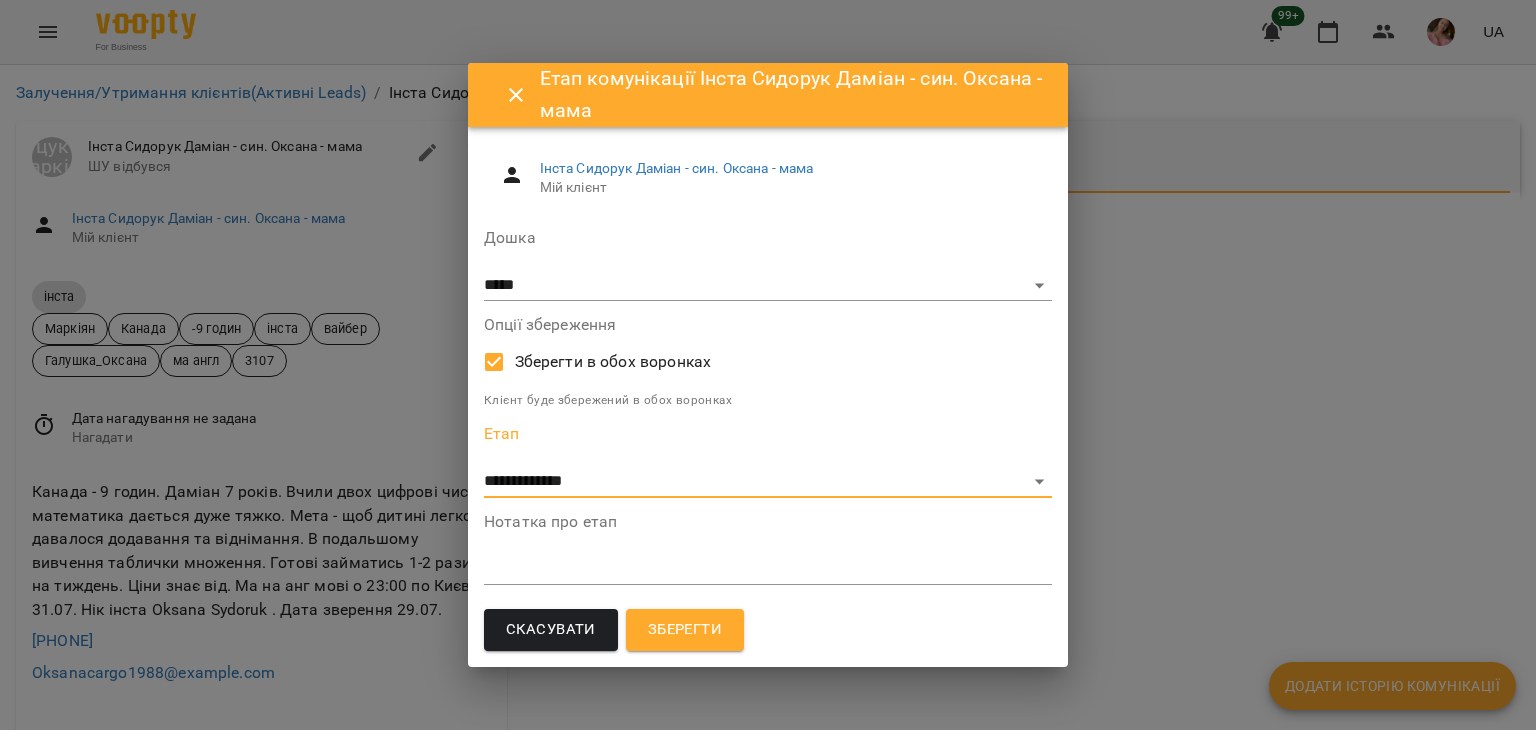 click at bounding box center (768, 568) 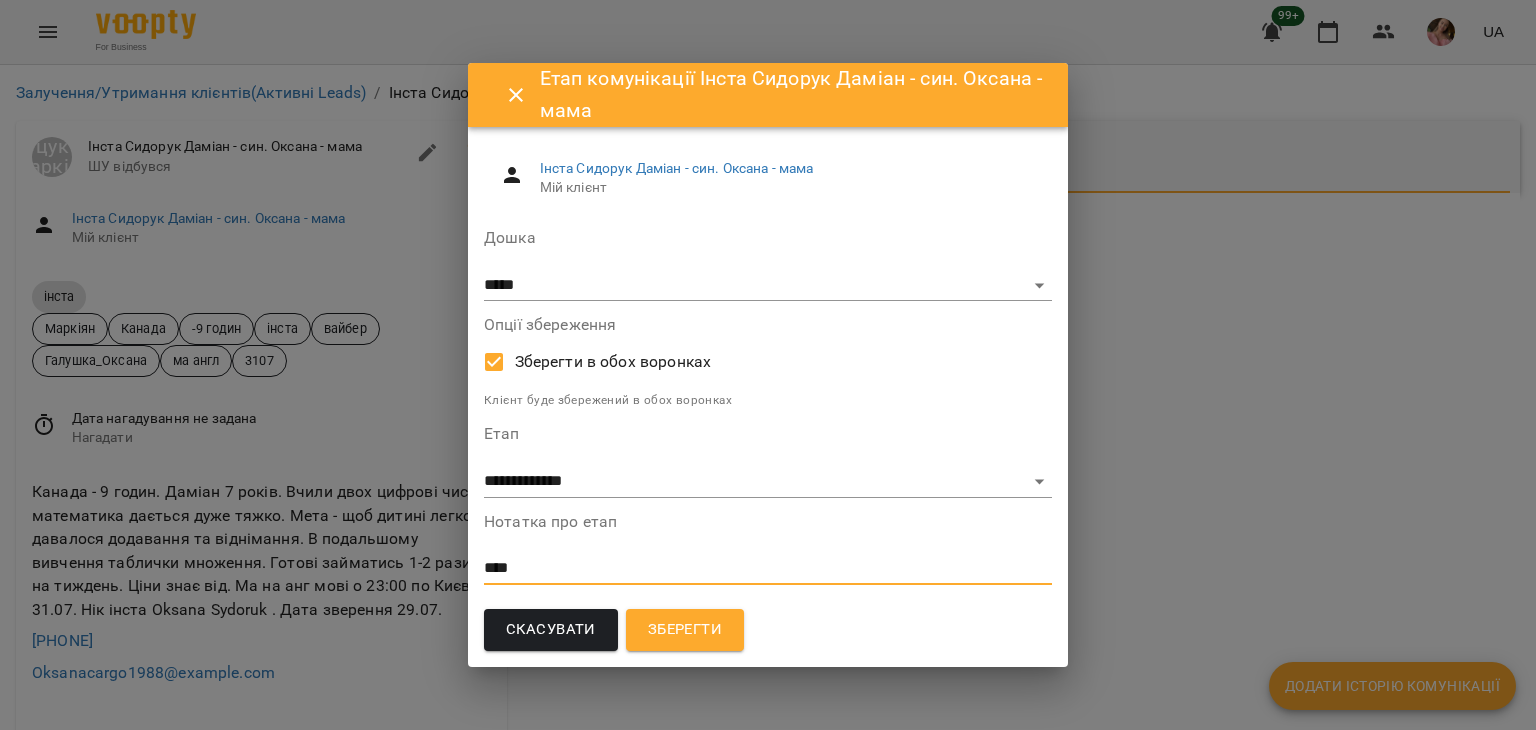 type on "****" 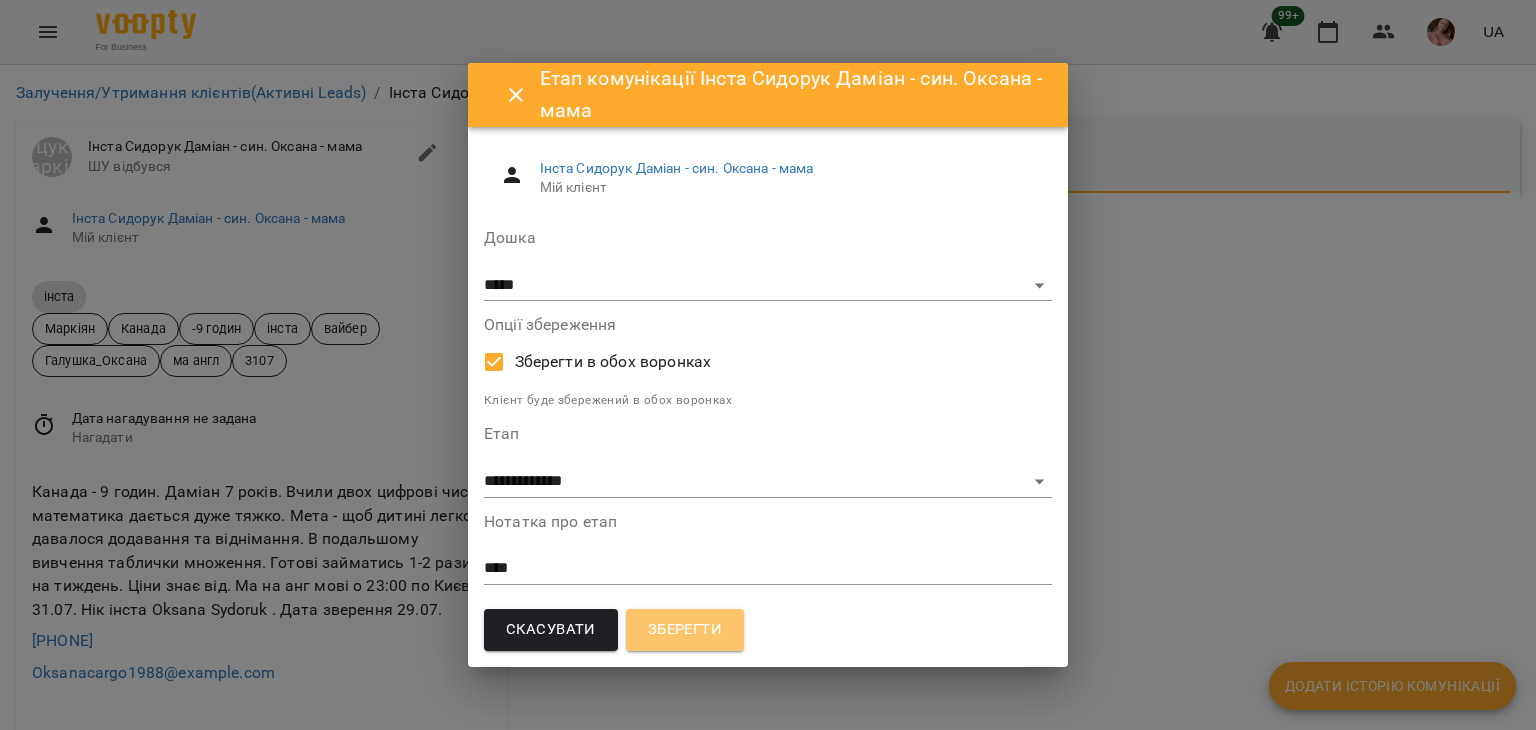 click on "Зберегти" at bounding box center [685, 630] 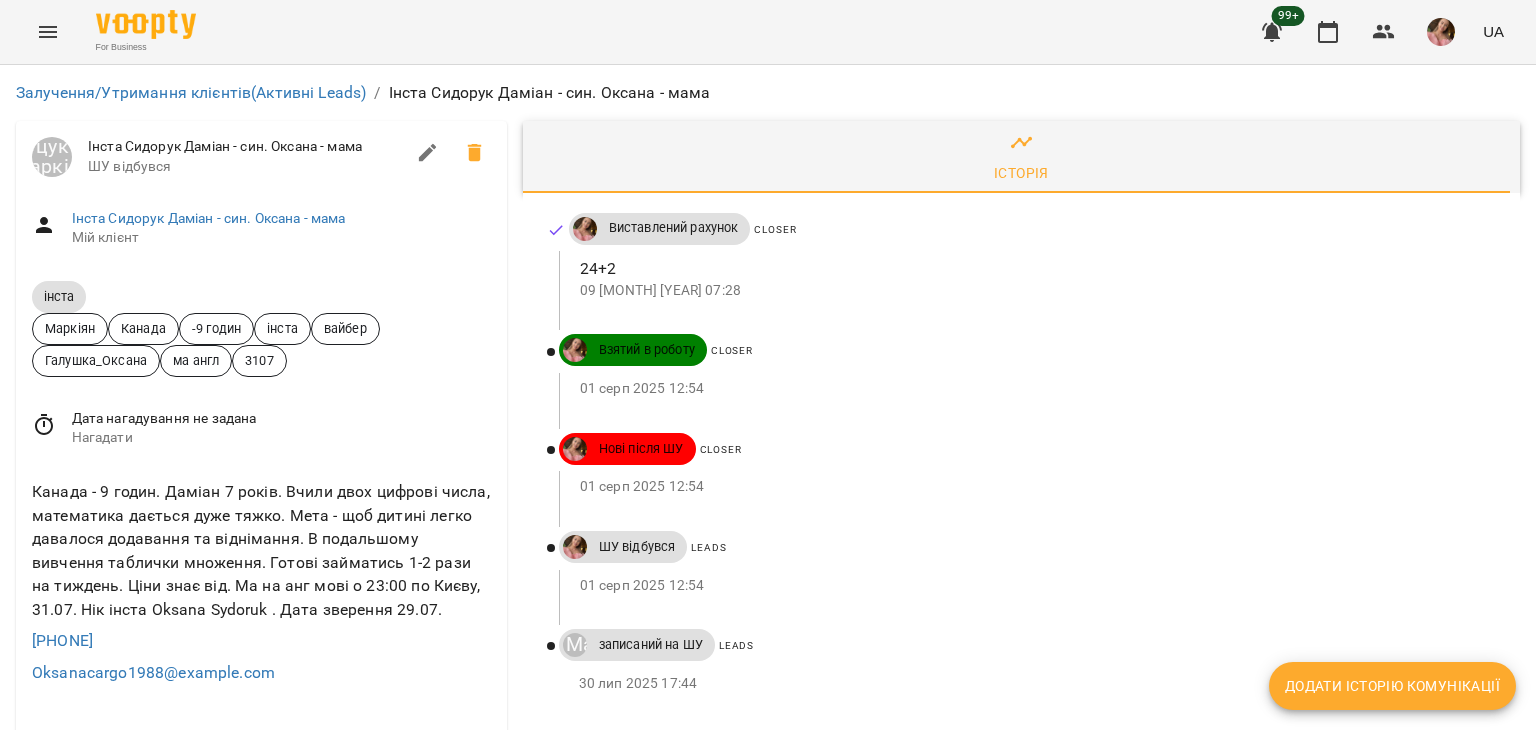 click on "Додати історію комунікації" at bounding box center [1392, 686] 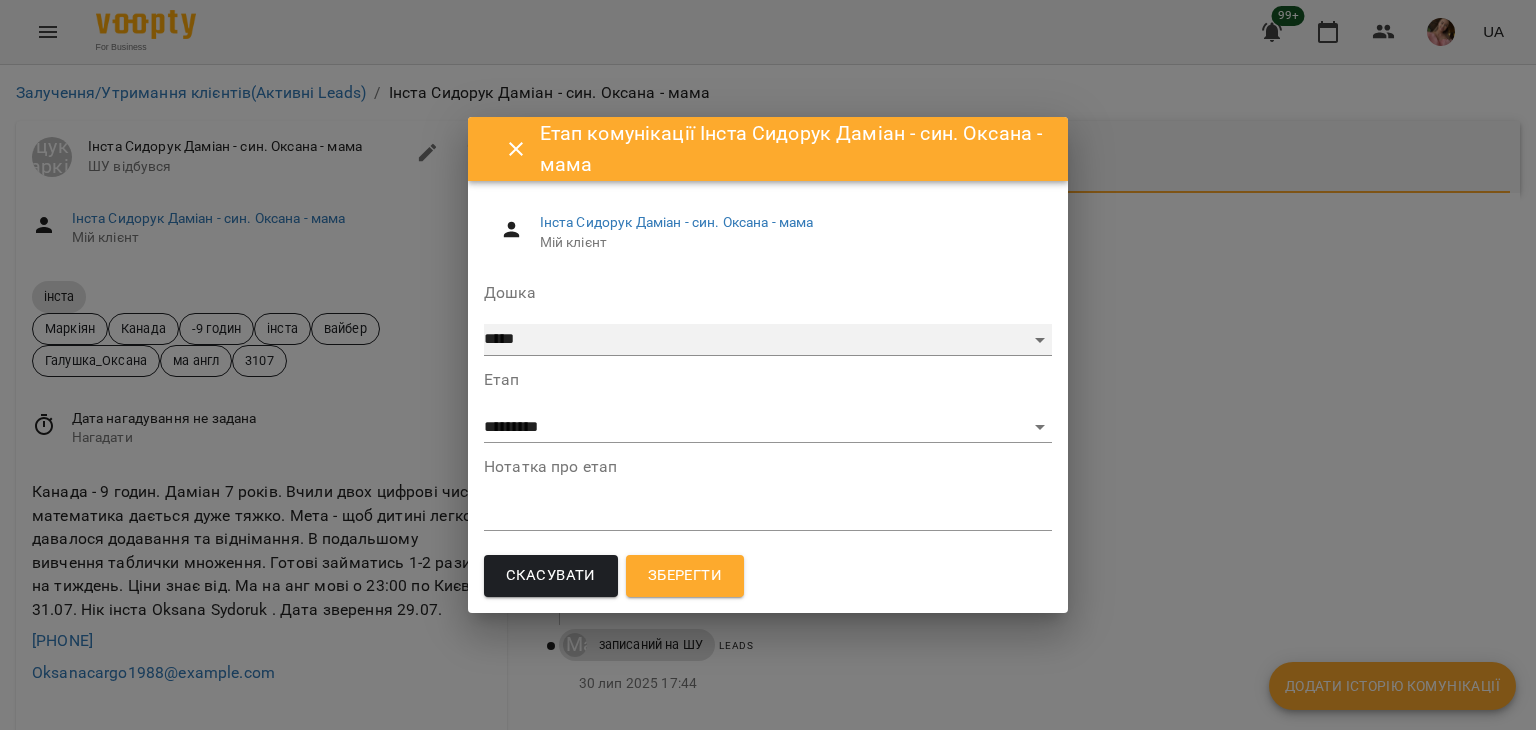 click on "***** ******** ****** ********" at bounding box center [768, 340] 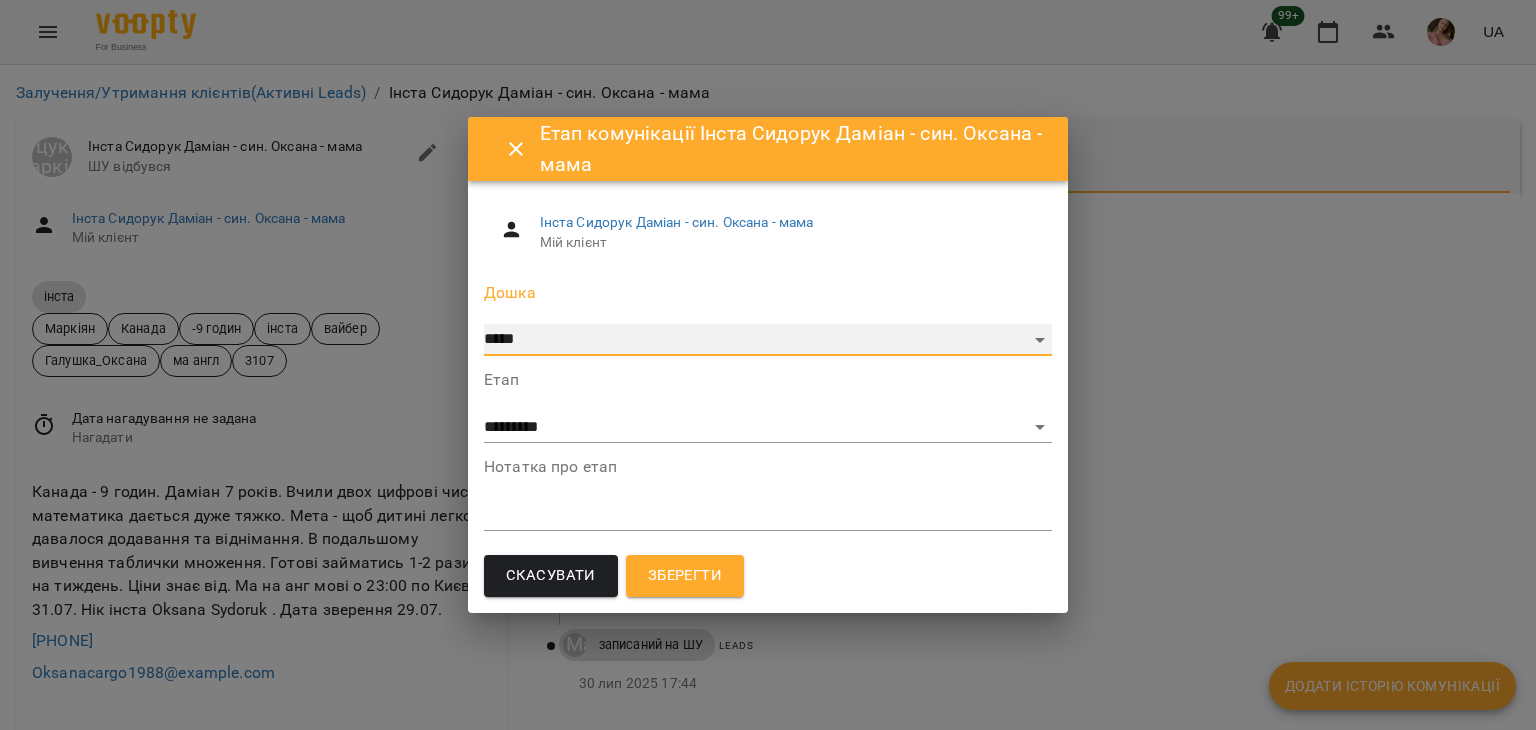 select on "**********" 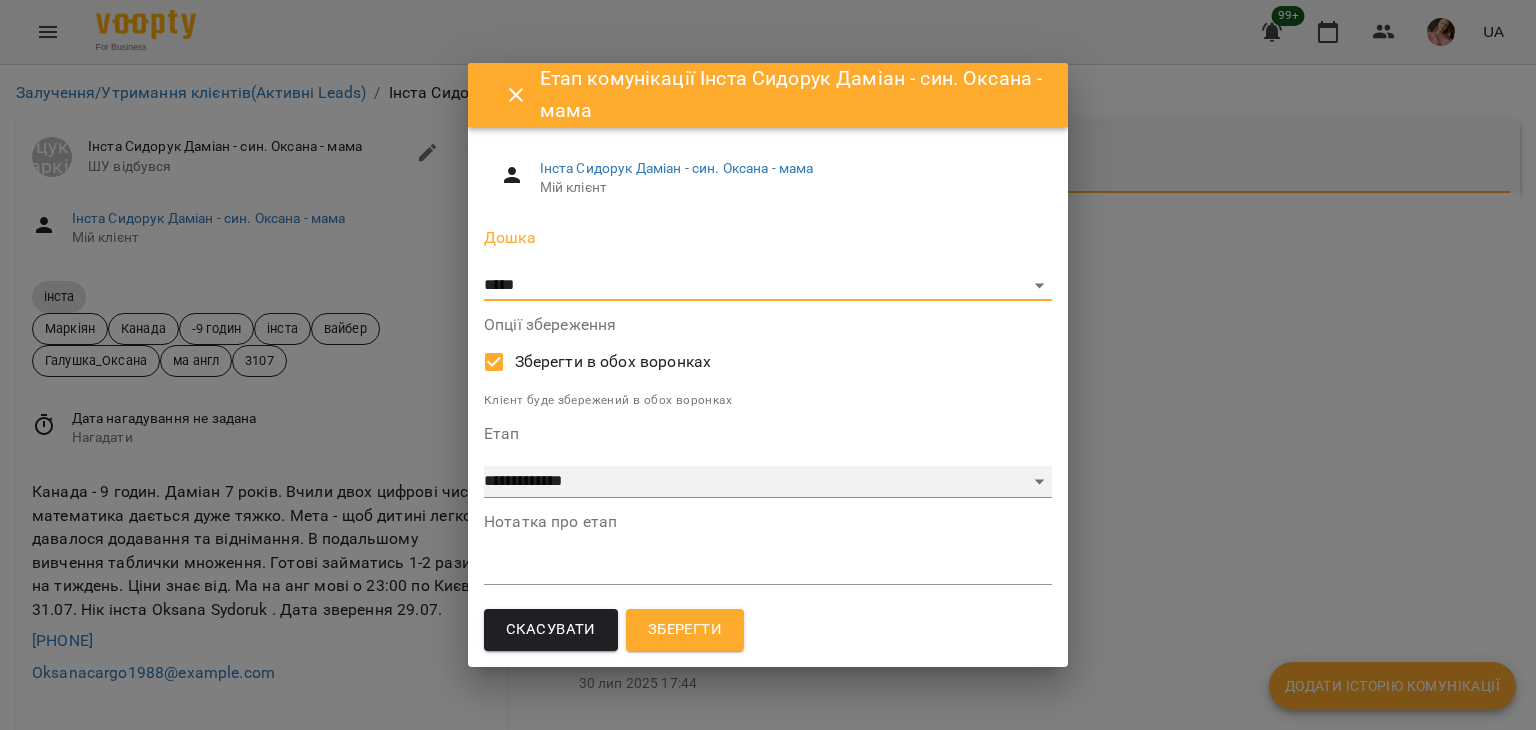click on "**********" at bounding box center (768, 482) 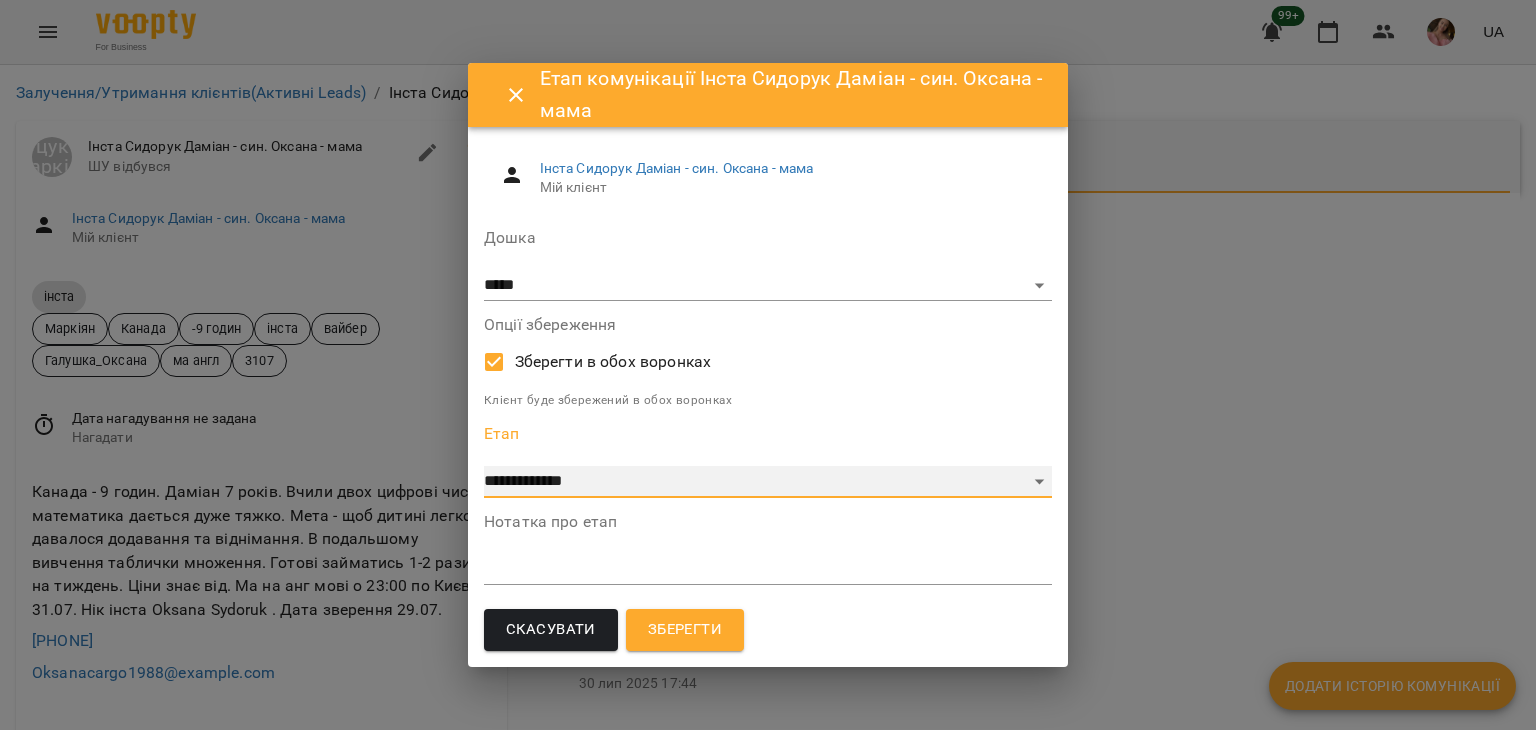 select on "*" 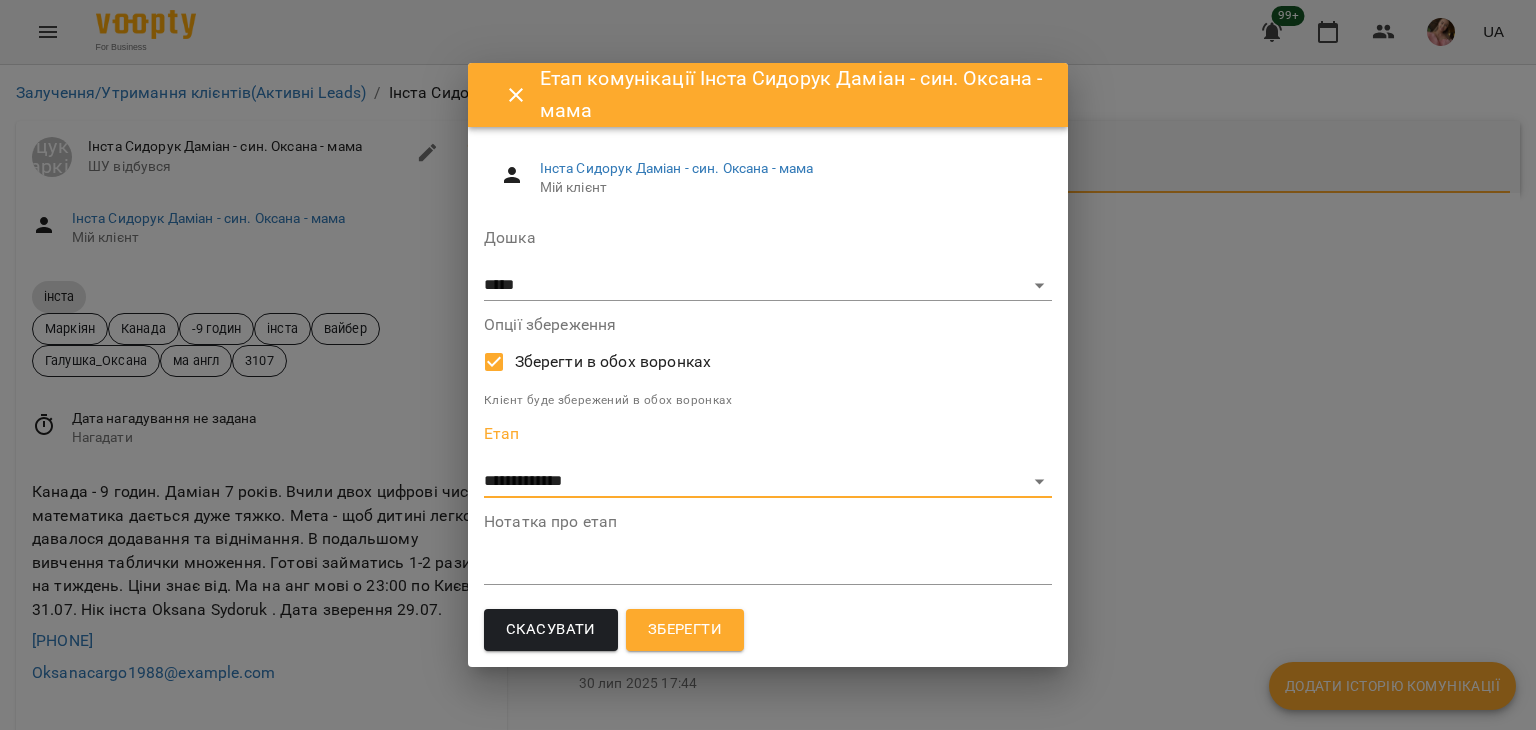 click on "Зберегти" at bounding box center [685, 630] 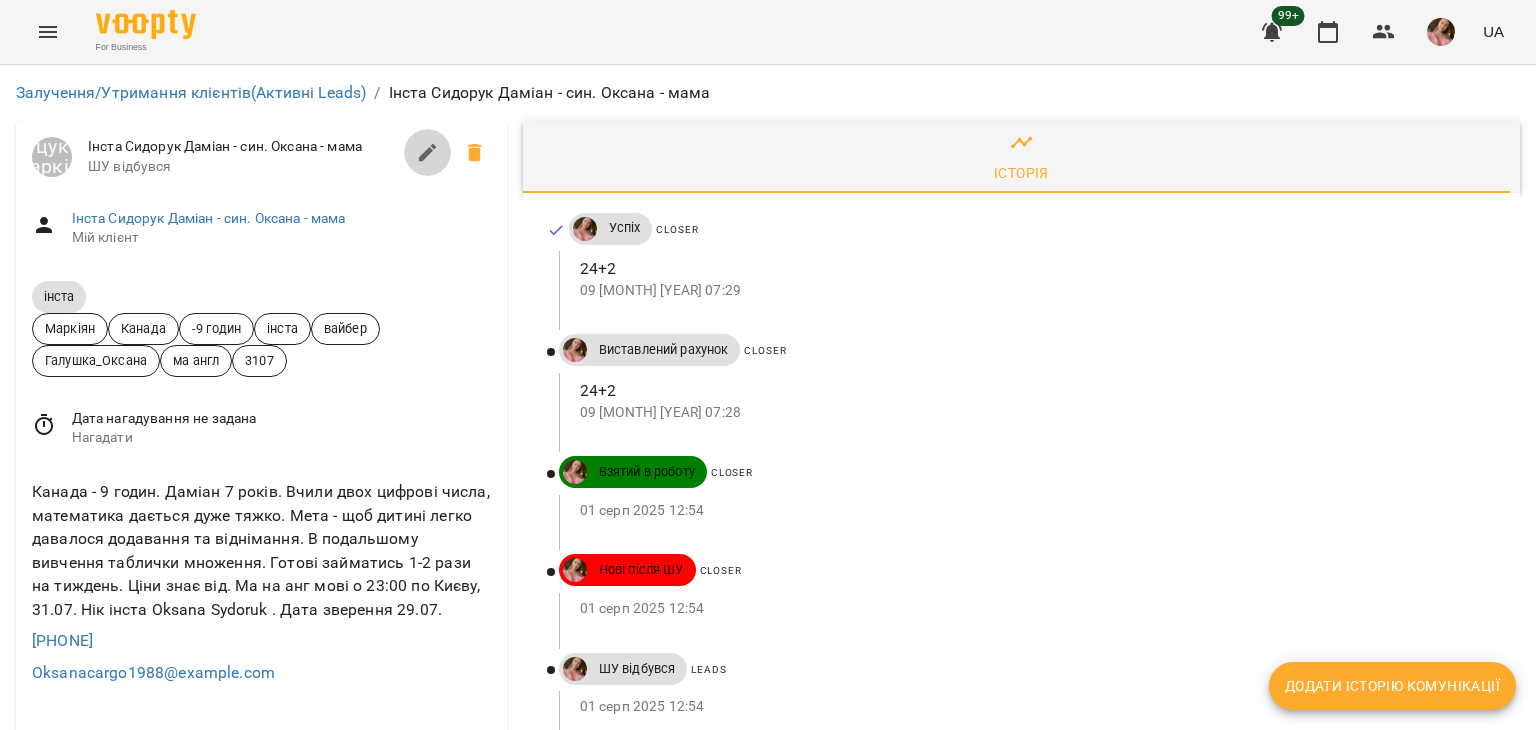 click 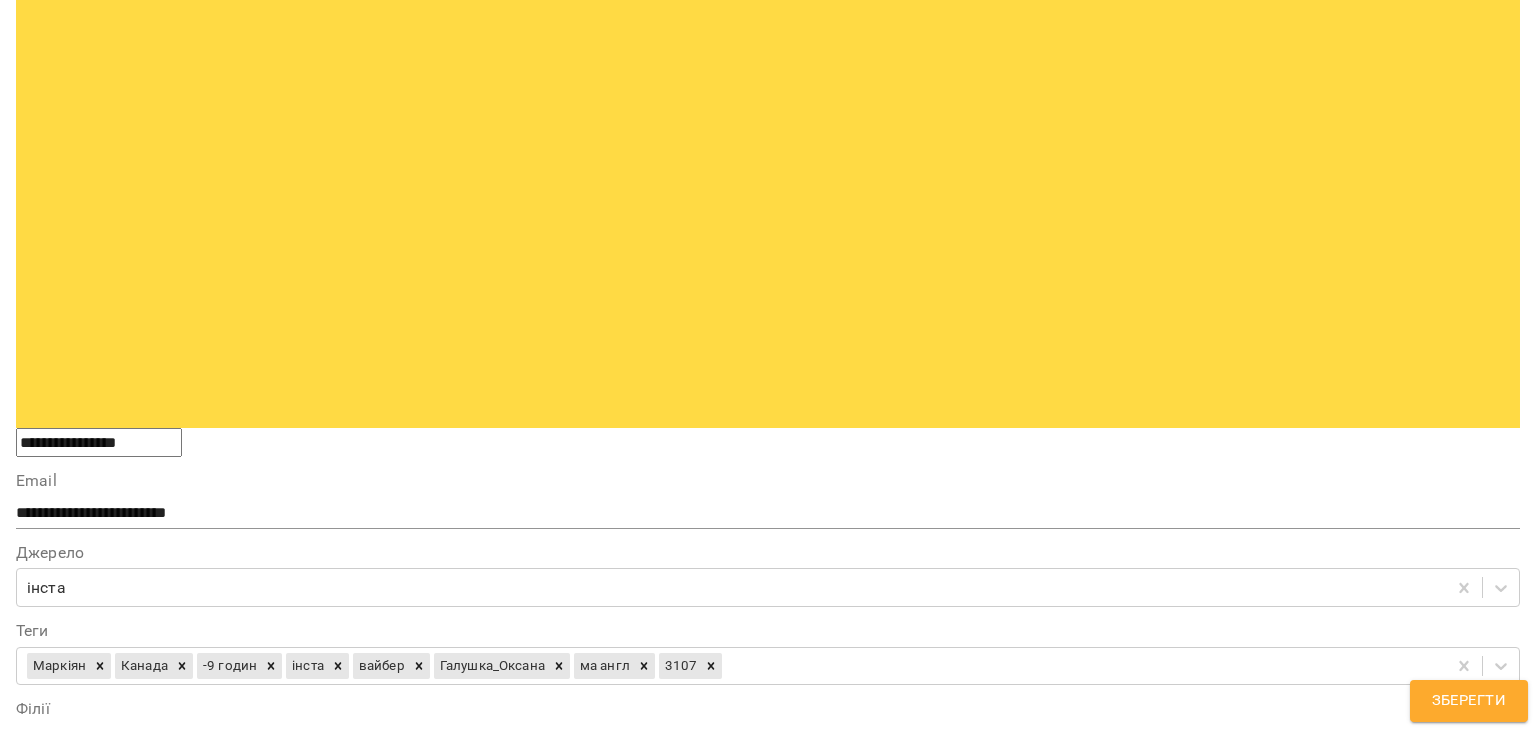scroll, scrollTop: 1000, scrollLeft: 0, axis: vertical 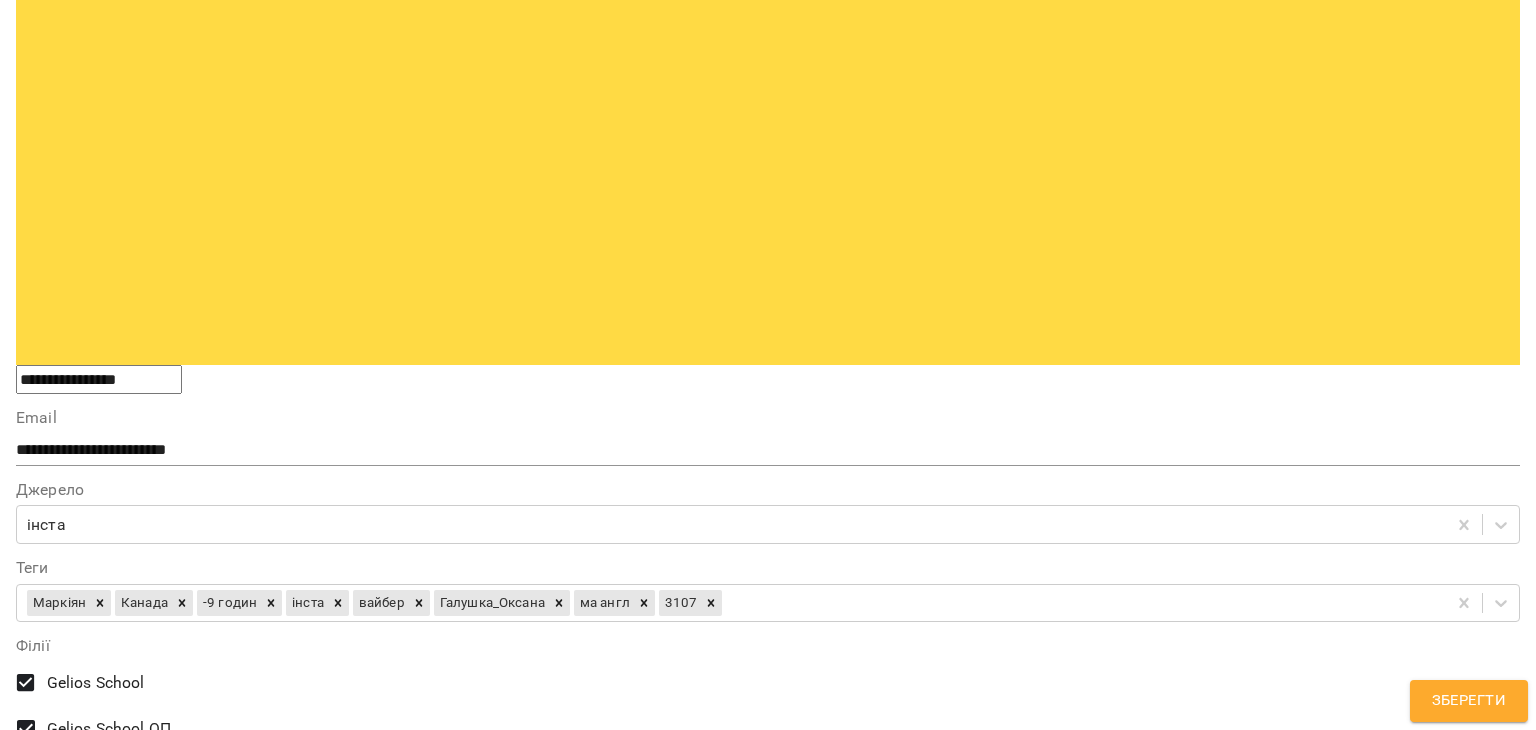 click on "**********" at bounding box center (768, 1391) 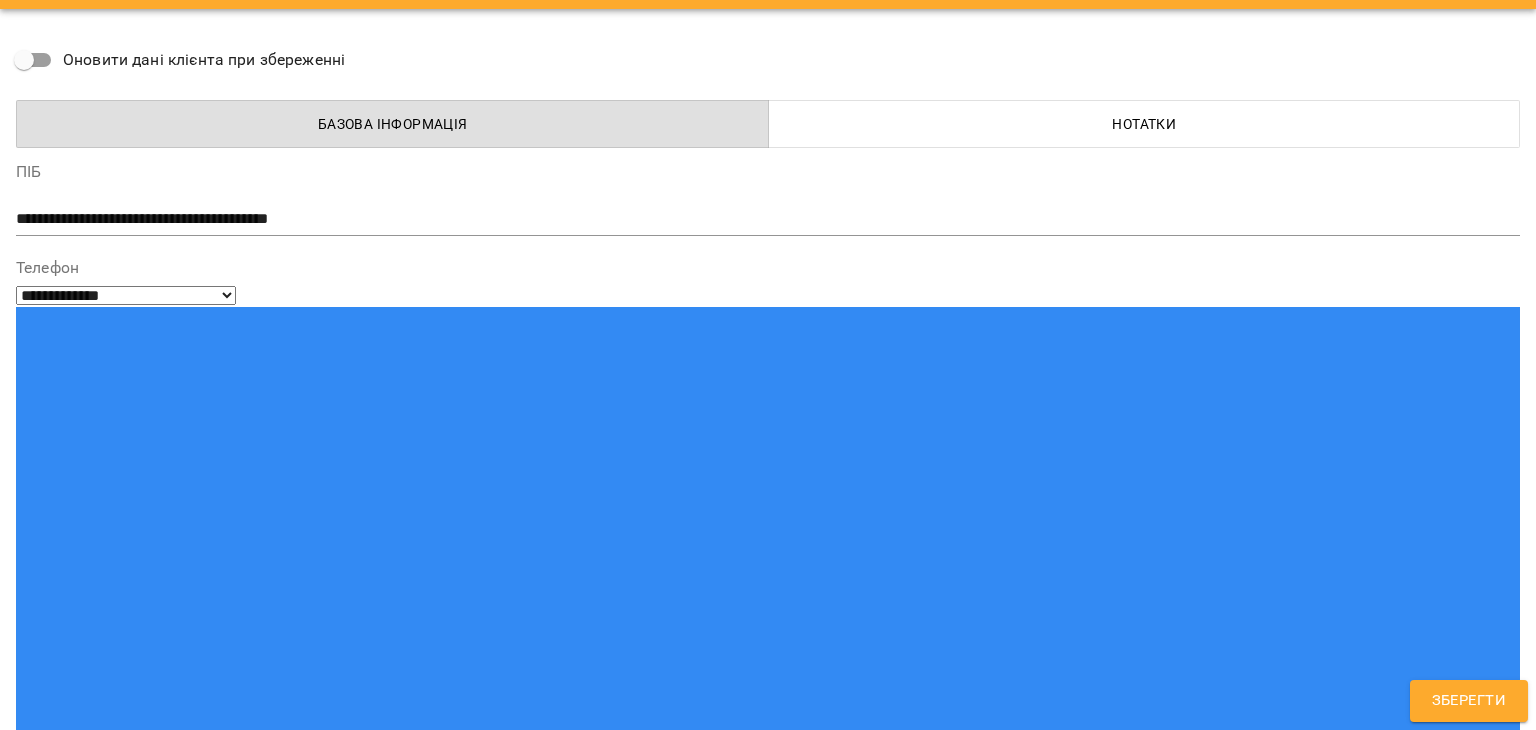scroll, scrollTop: 0, scrollLeft: 0, axis: both 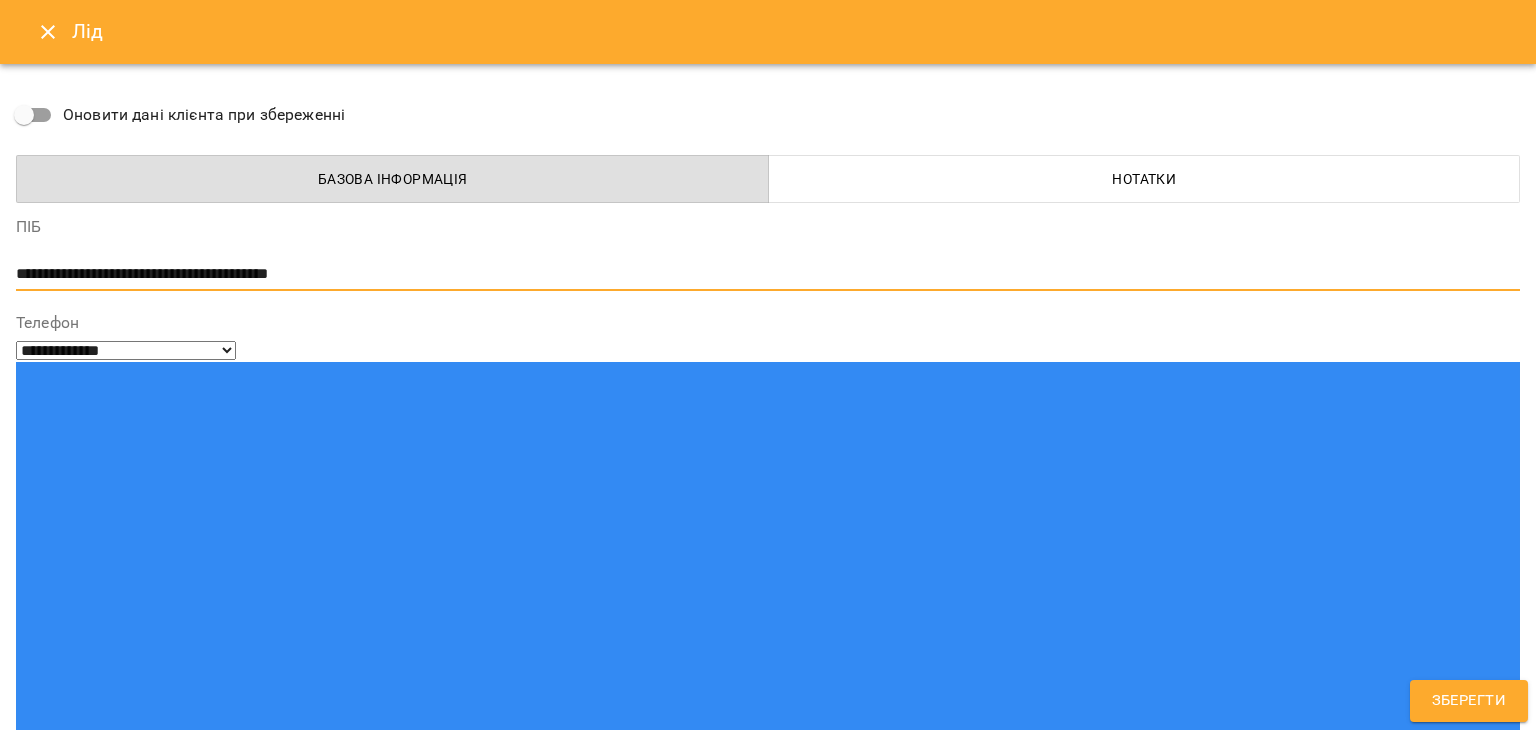 drag, startPoint x: 182, startPoint y: 275, endPoint x: 56, endPoint y: 277, distance: 126.01587 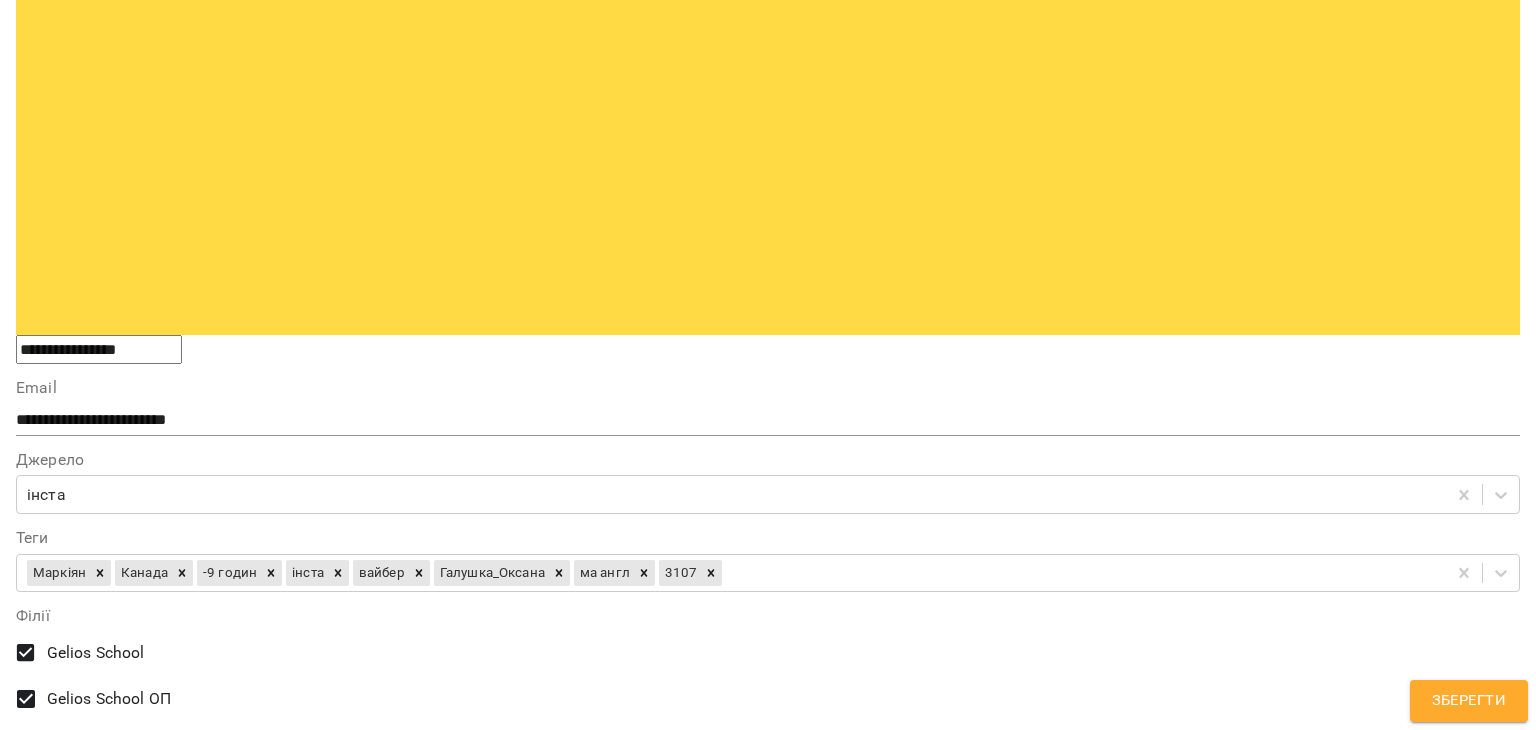 scroll, scrollTop: 1100, scrollLeft: 0, axis: vertical 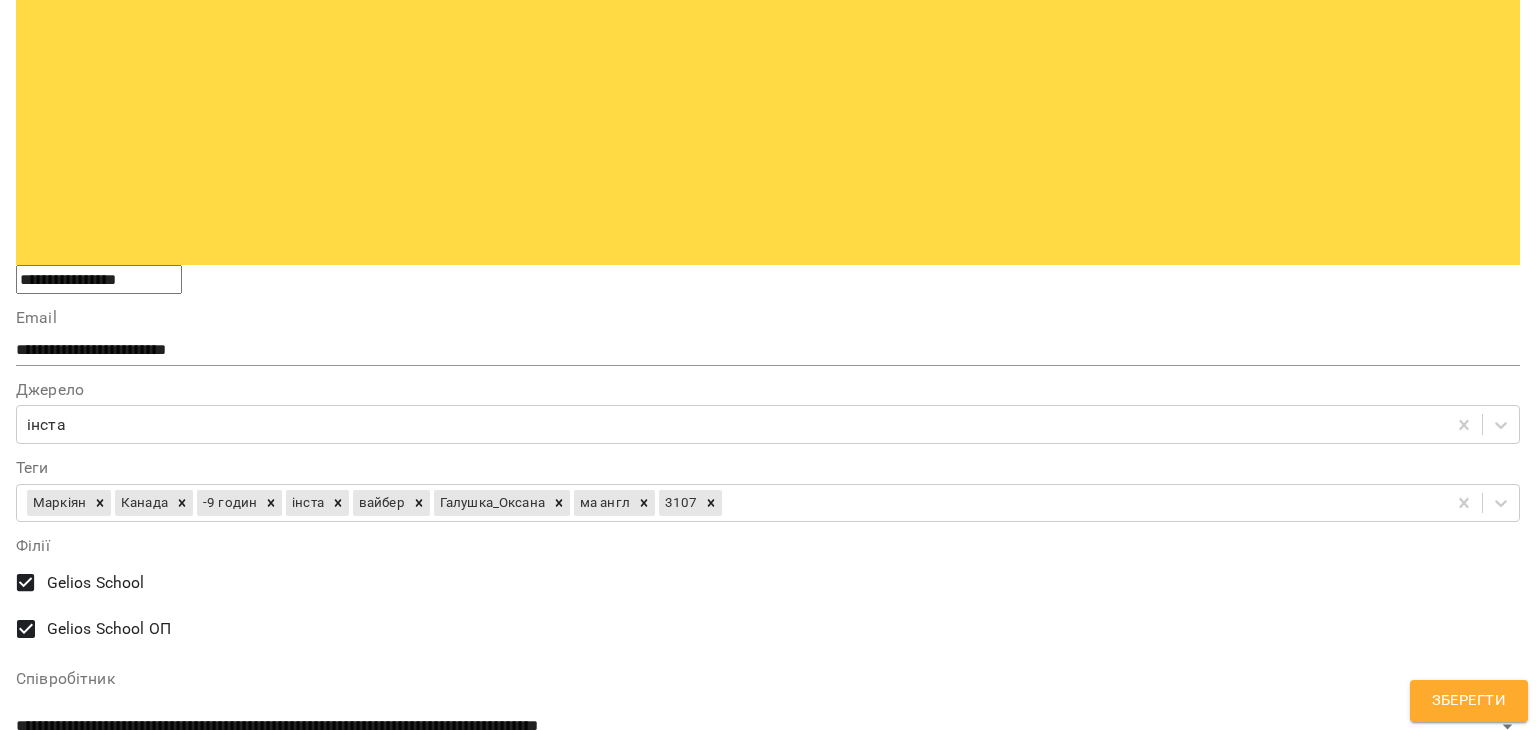 click on "**********" at bounding box center (768, 1291) 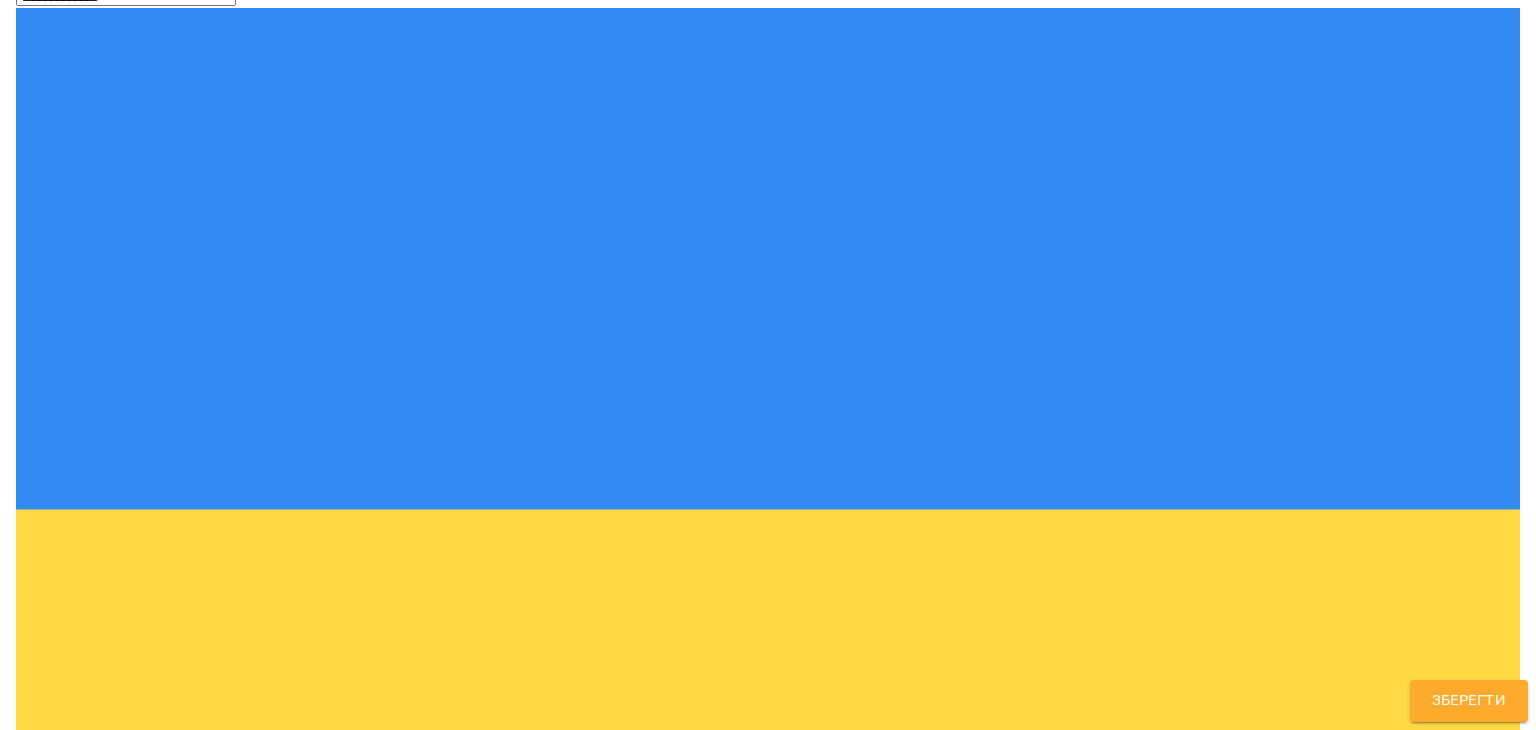 scroll, scrollTop: 300, scrollLeft: 0, axis: vertical 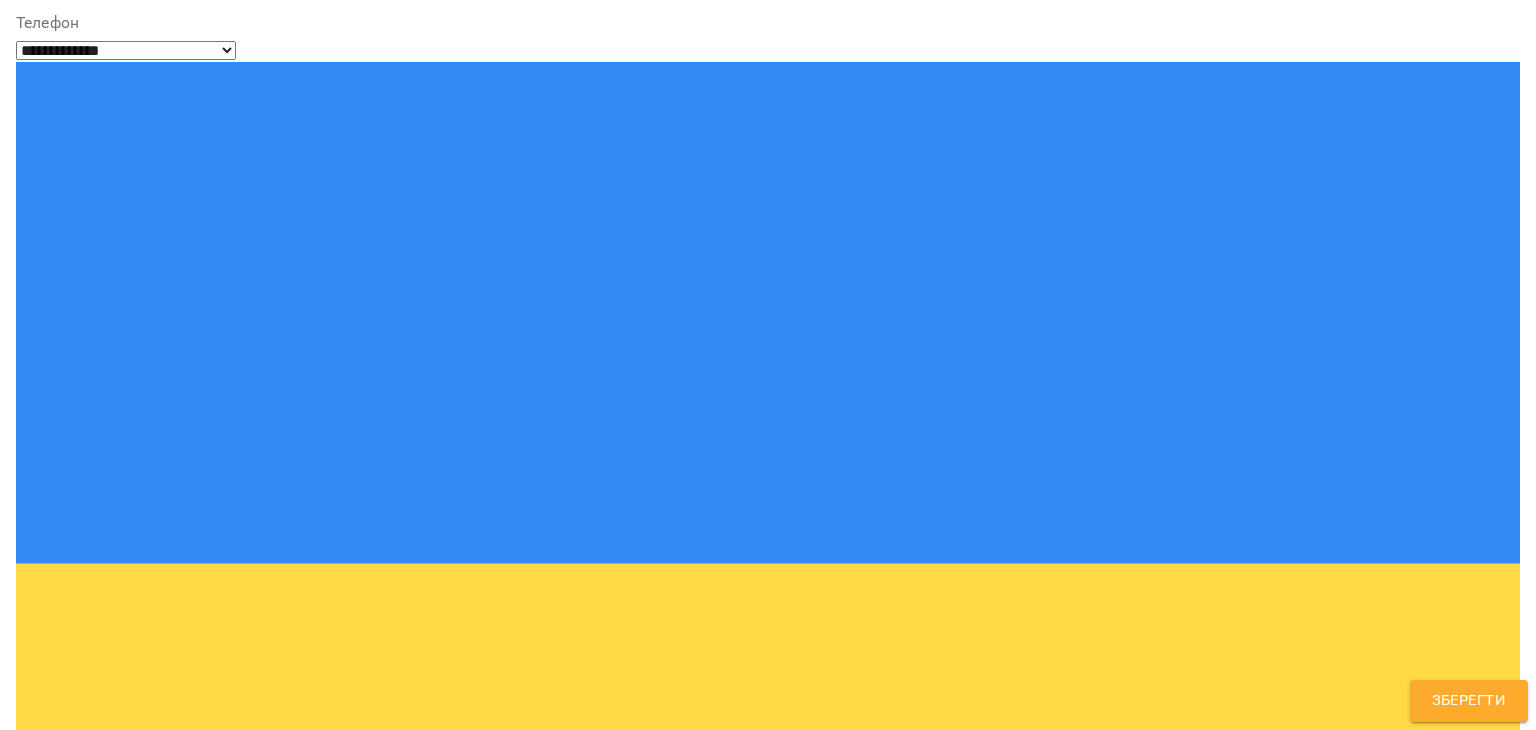 drag, startPoint x: 236, startPoint y: 62, endPoint x: 20, endPoint y: 60, distance: 216.00926 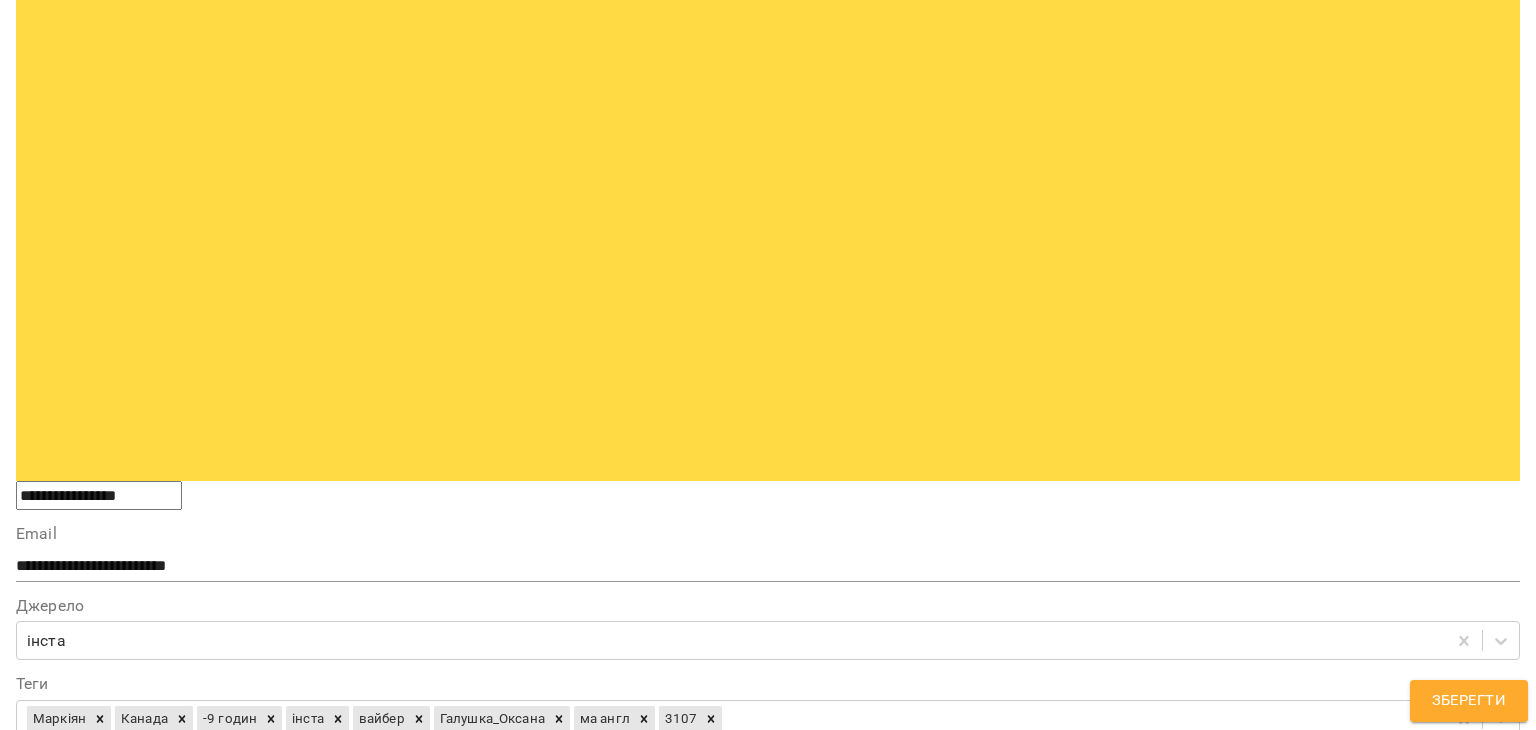 scroll, scrollTop: 900, scrollLeft: 0, axis: vertical 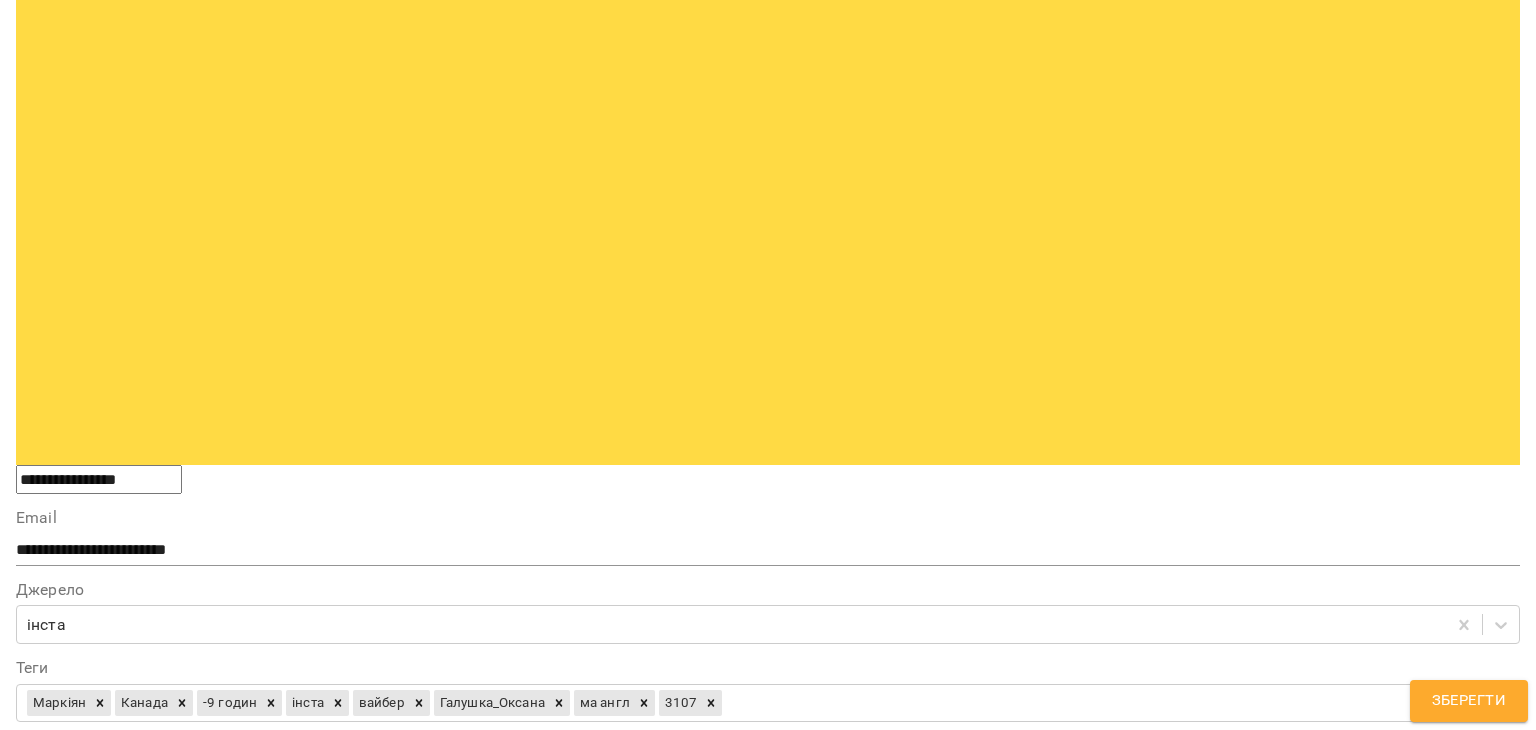 click on "**********" at bounding box center [768, 1491] 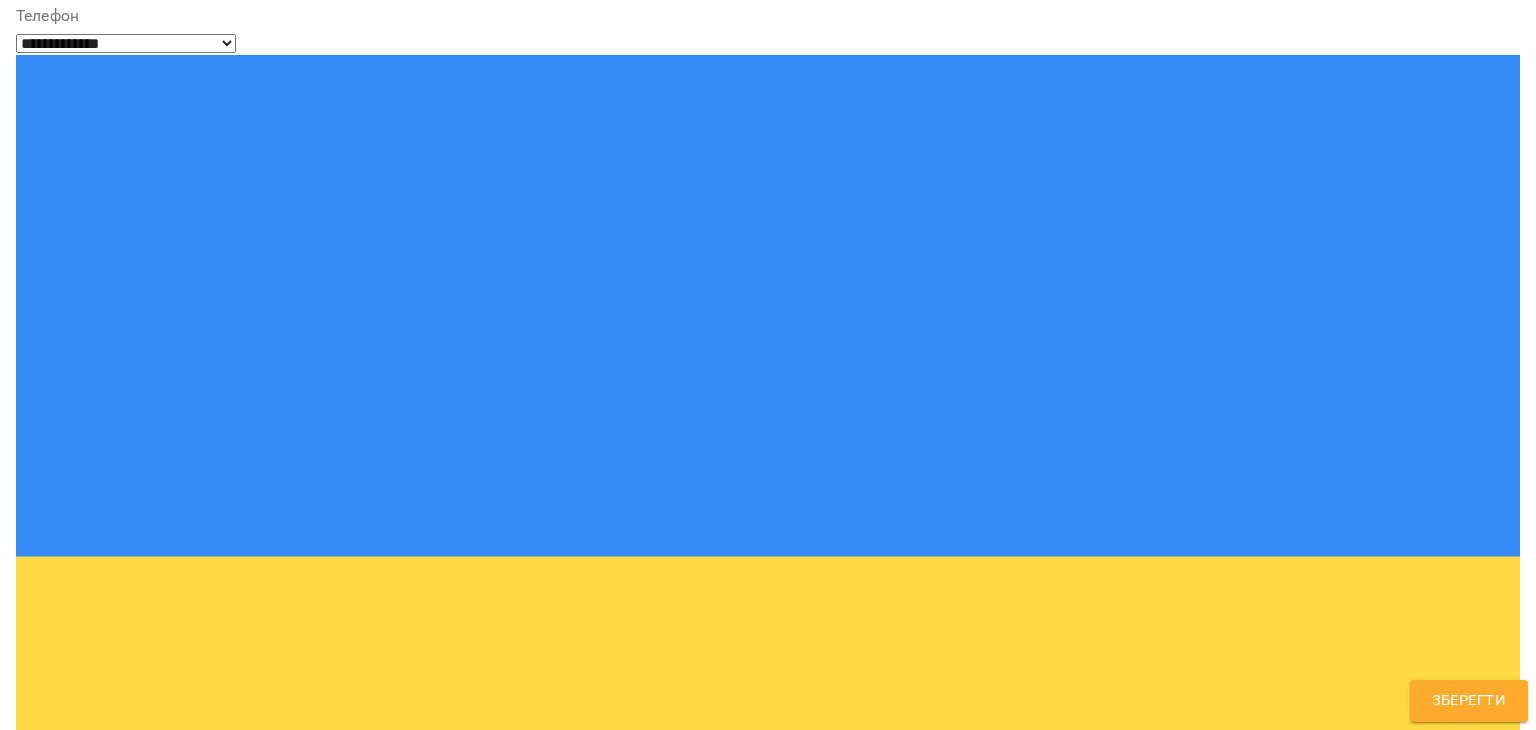 scroll, scrollTop: 300, scrollLeft: 0, axis: vertical 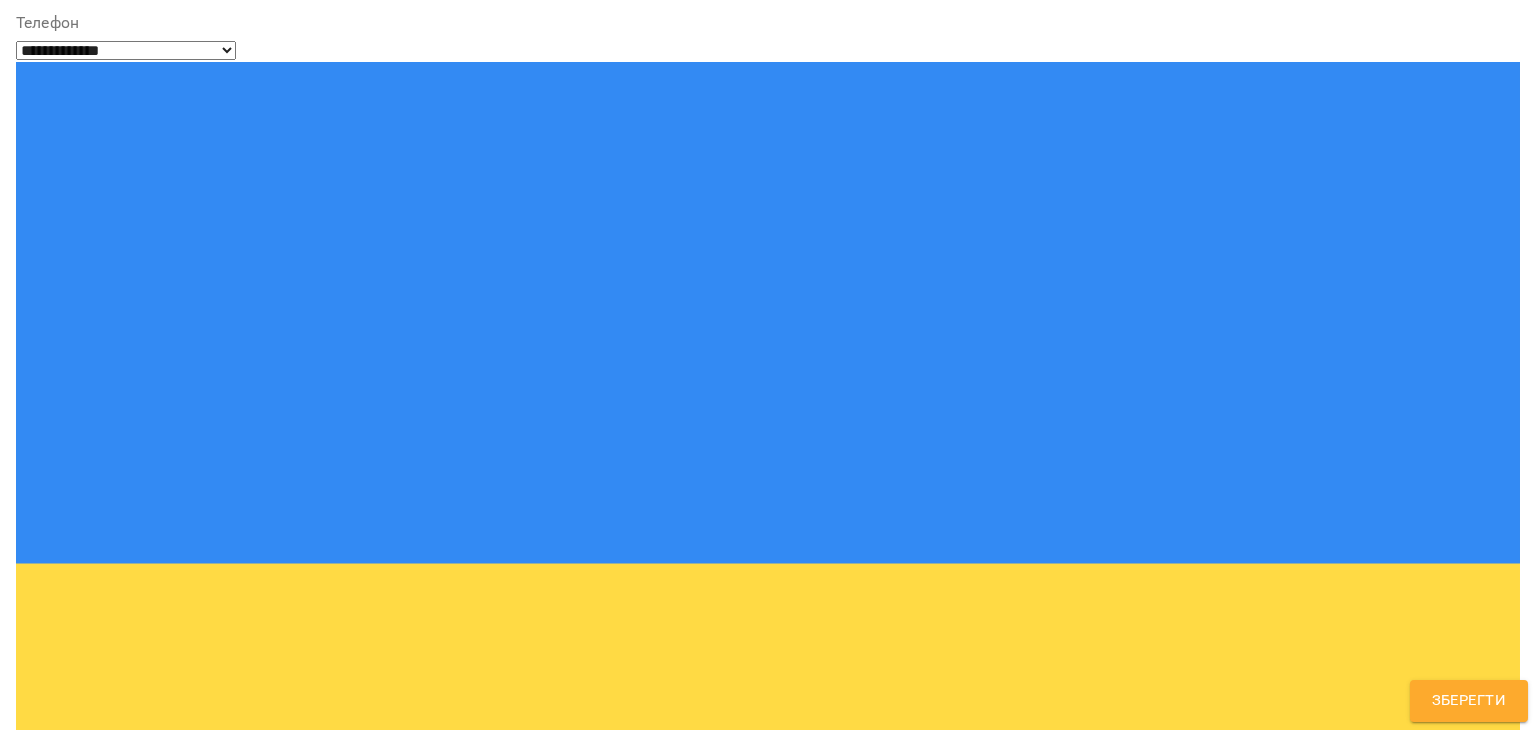 drag, startPoint x: 252, startPoint y: 132, endPoint x: 0, endPoint y: 162, distance: 253.77943 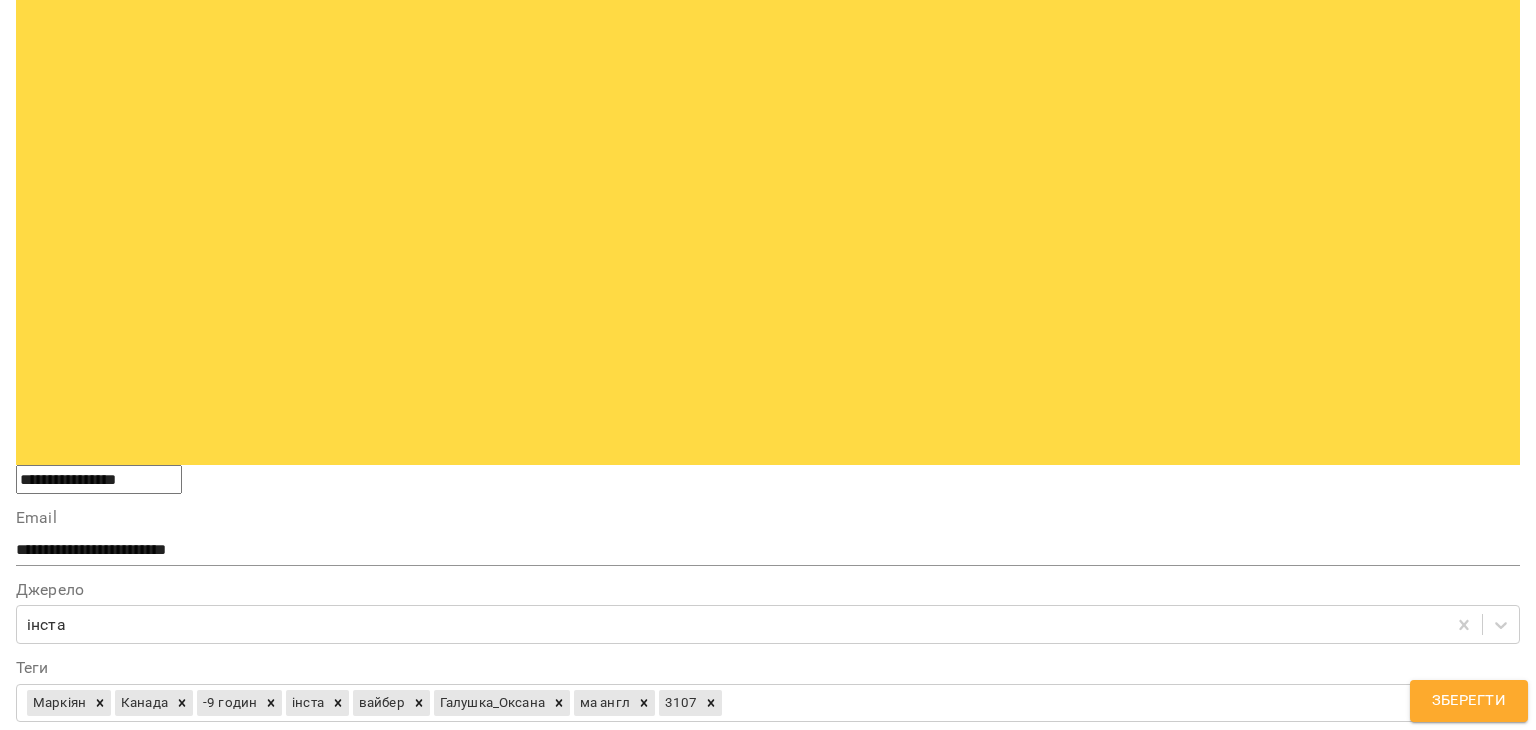 click on "**********" at bounding box center [768, 1491] 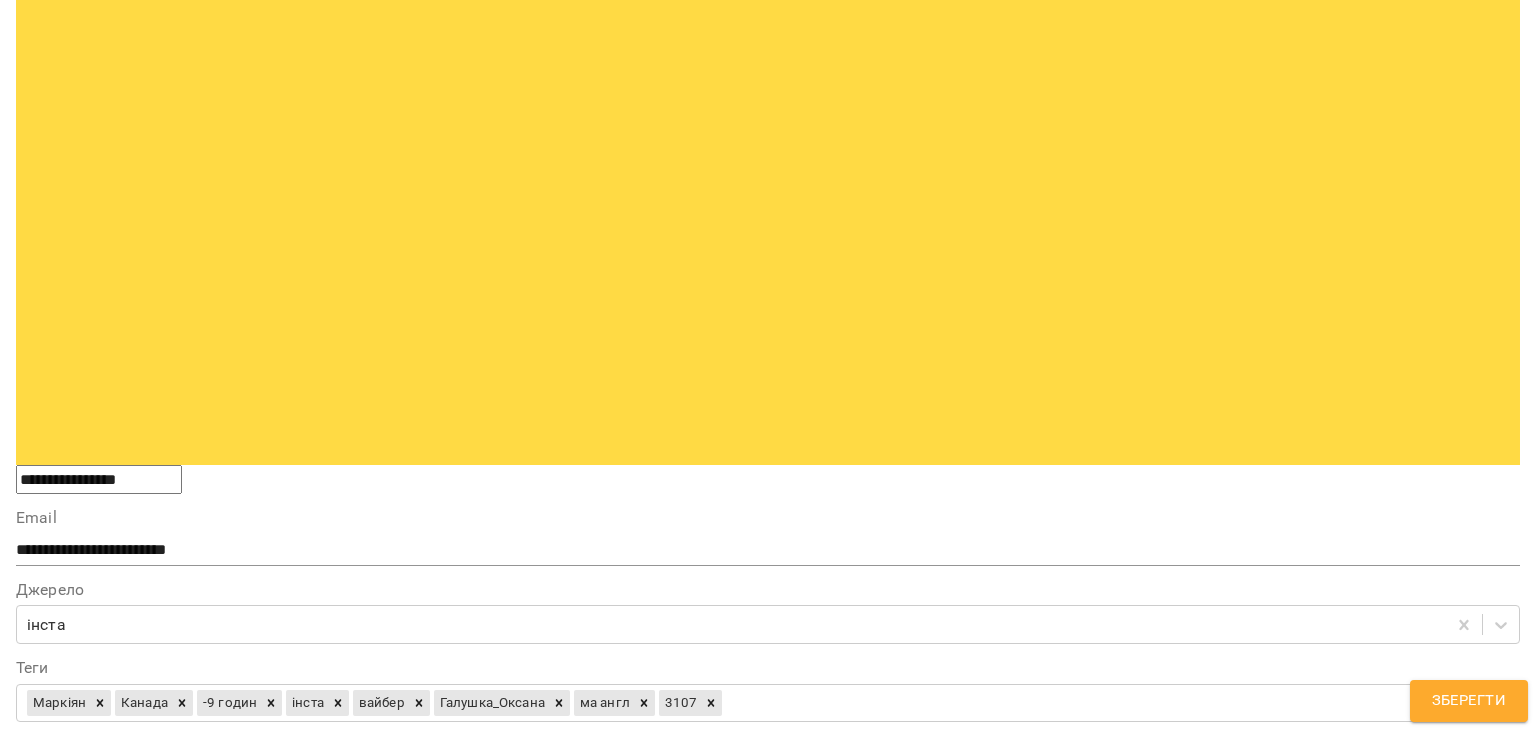 type on "**********" 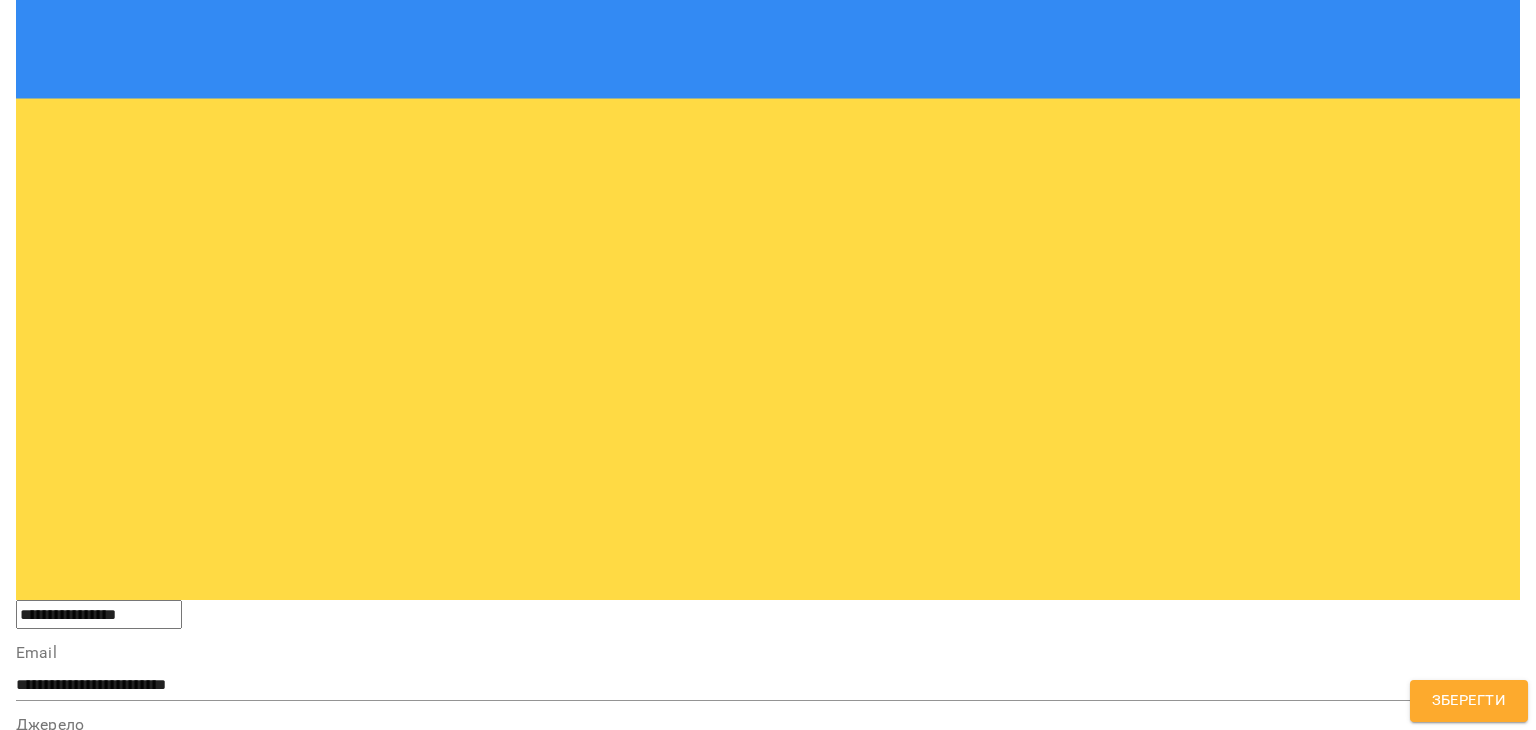 scroll, scrollTop: 500, scrollLeft: 0, axis: vertical 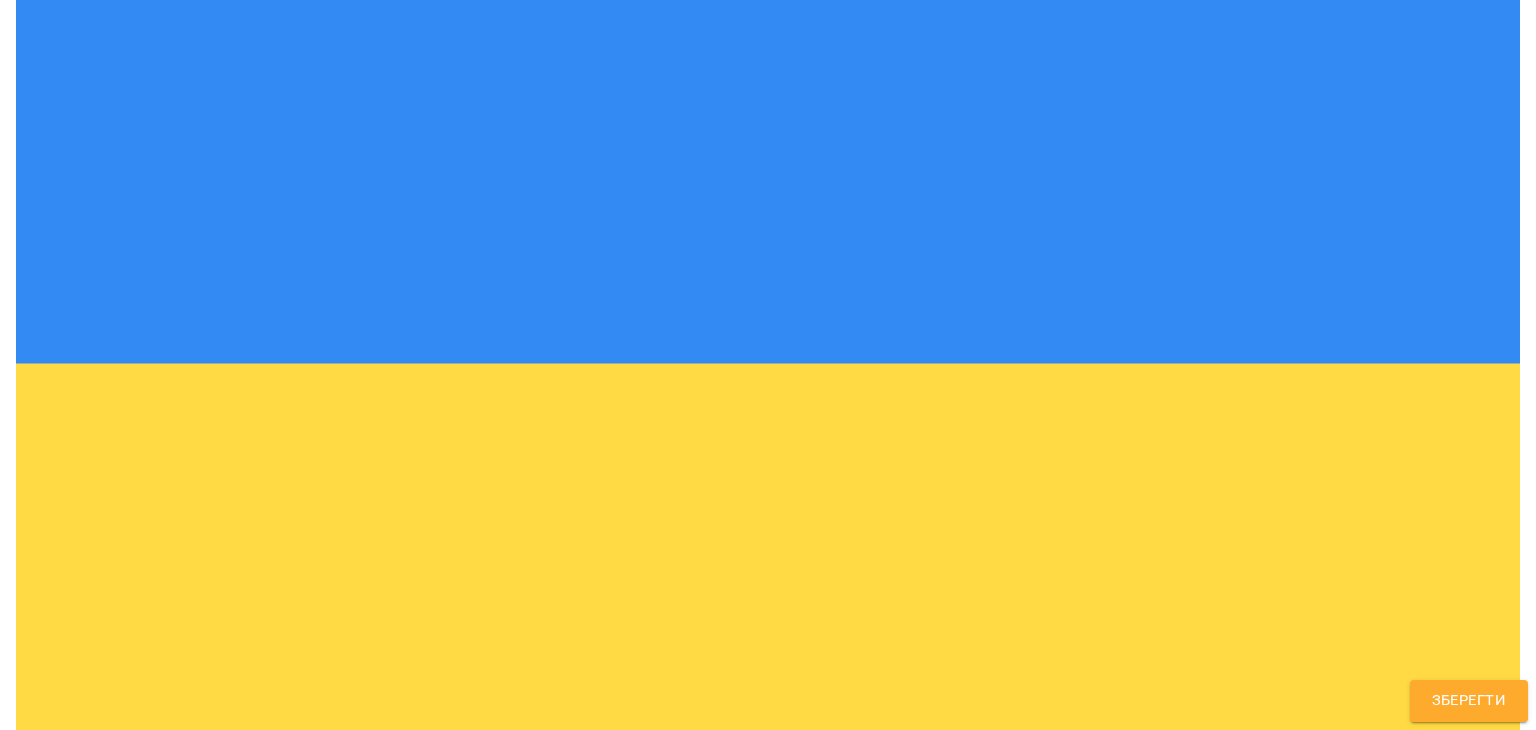 click on "**********" at bounding box center (768, 1327) 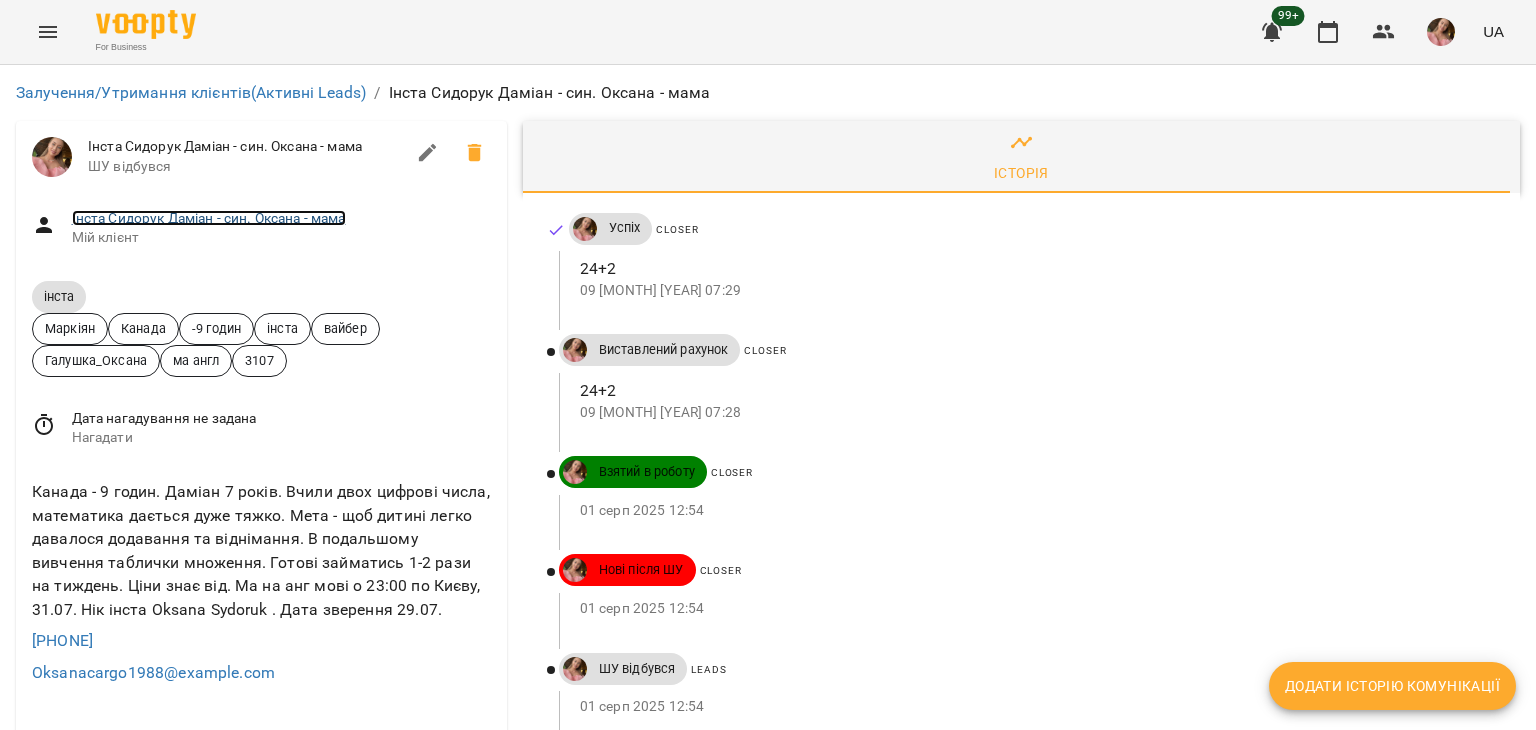 click on "Інста Сидорук  Даміан - син. Оксана - мама" at bounding box center (209, 218) 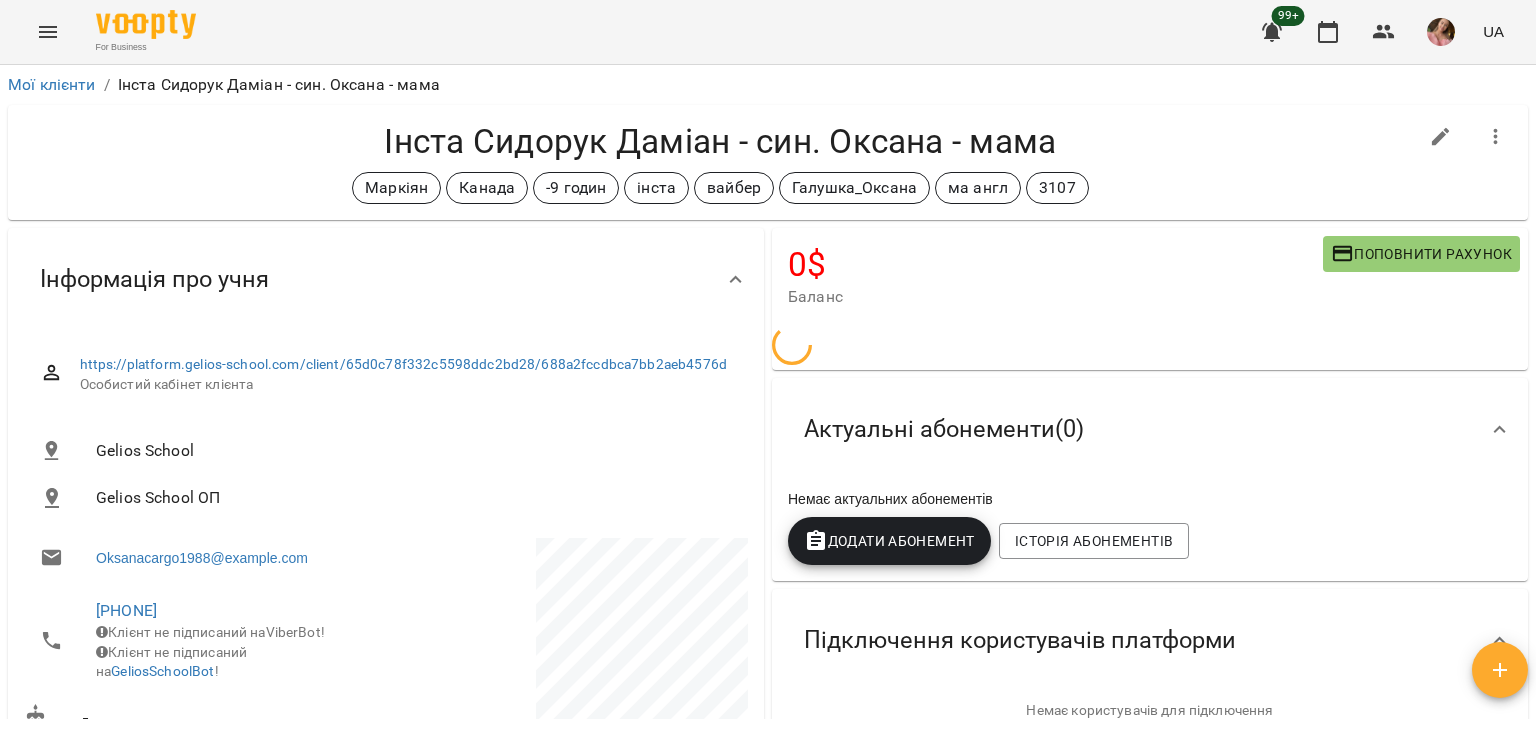 click 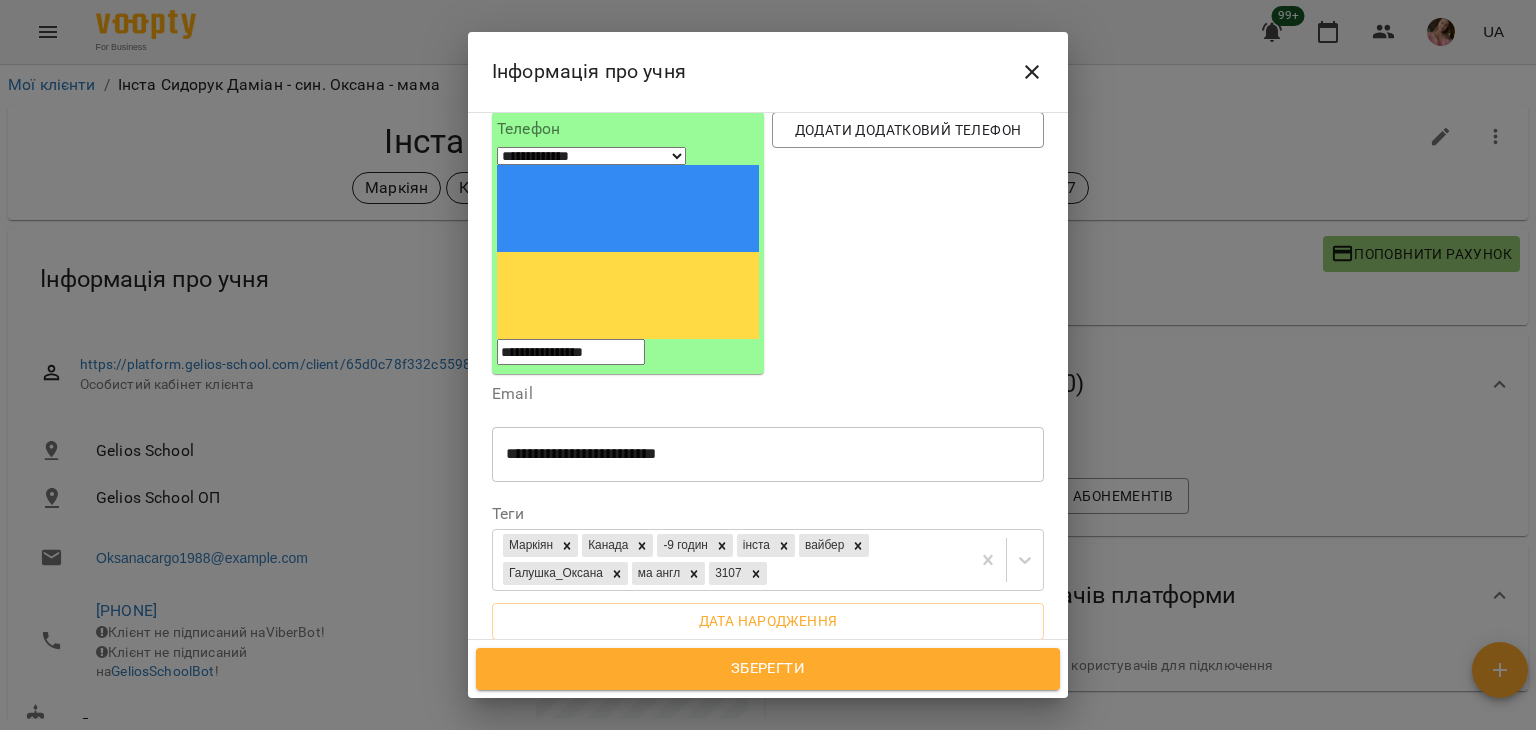click on "* ​" at bounding box center (768, 719) 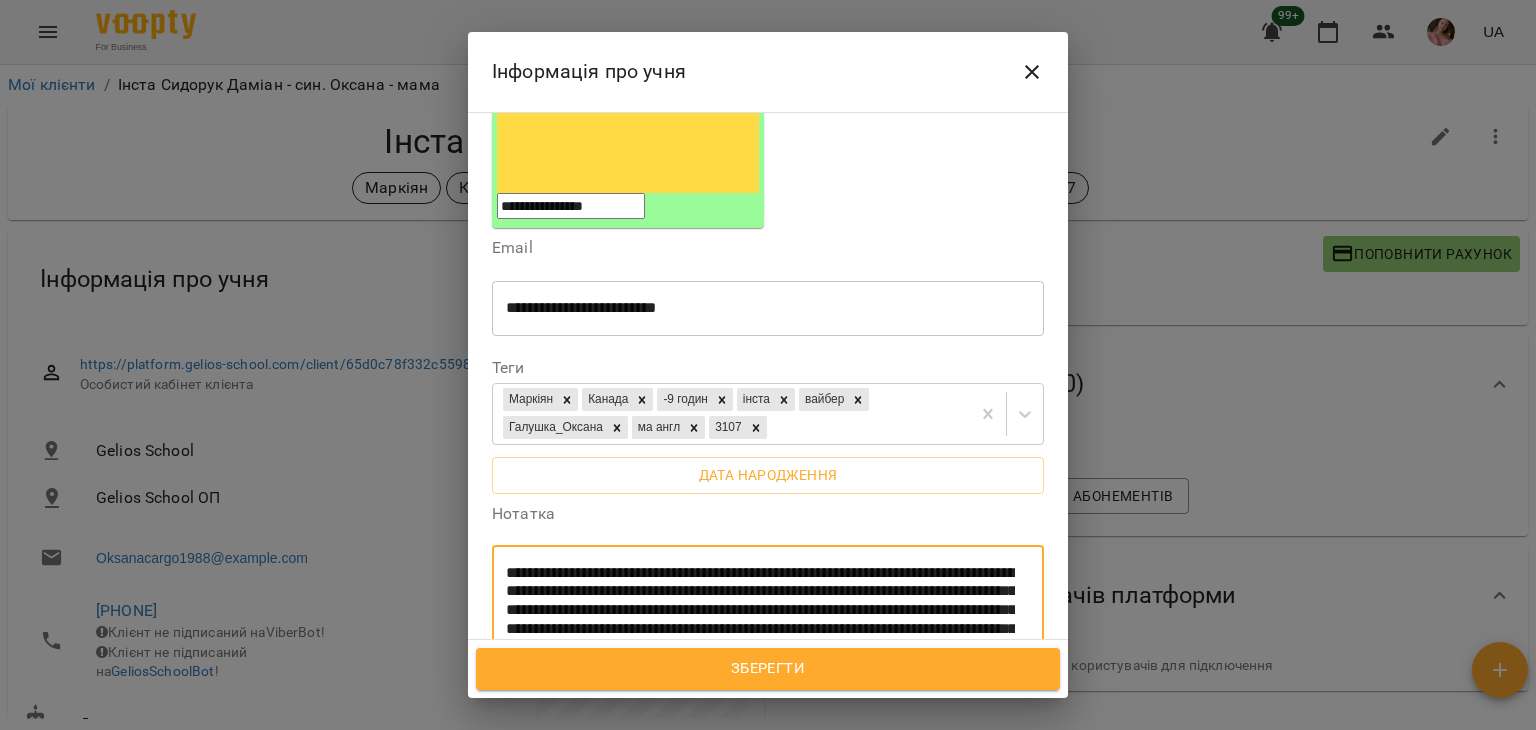 scroll, scrollTop: 0, scrollLeft: 0, axis: both 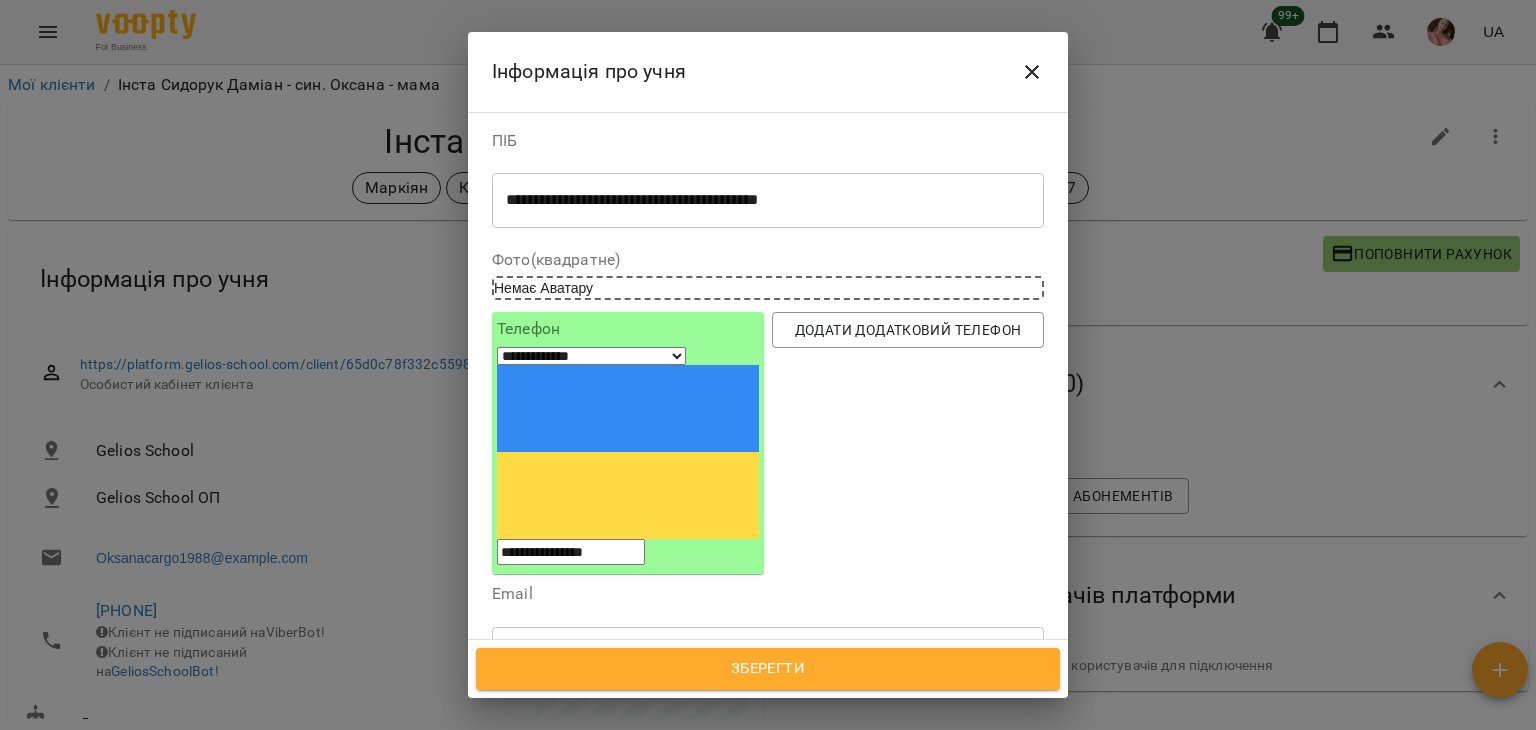 type on "**********" 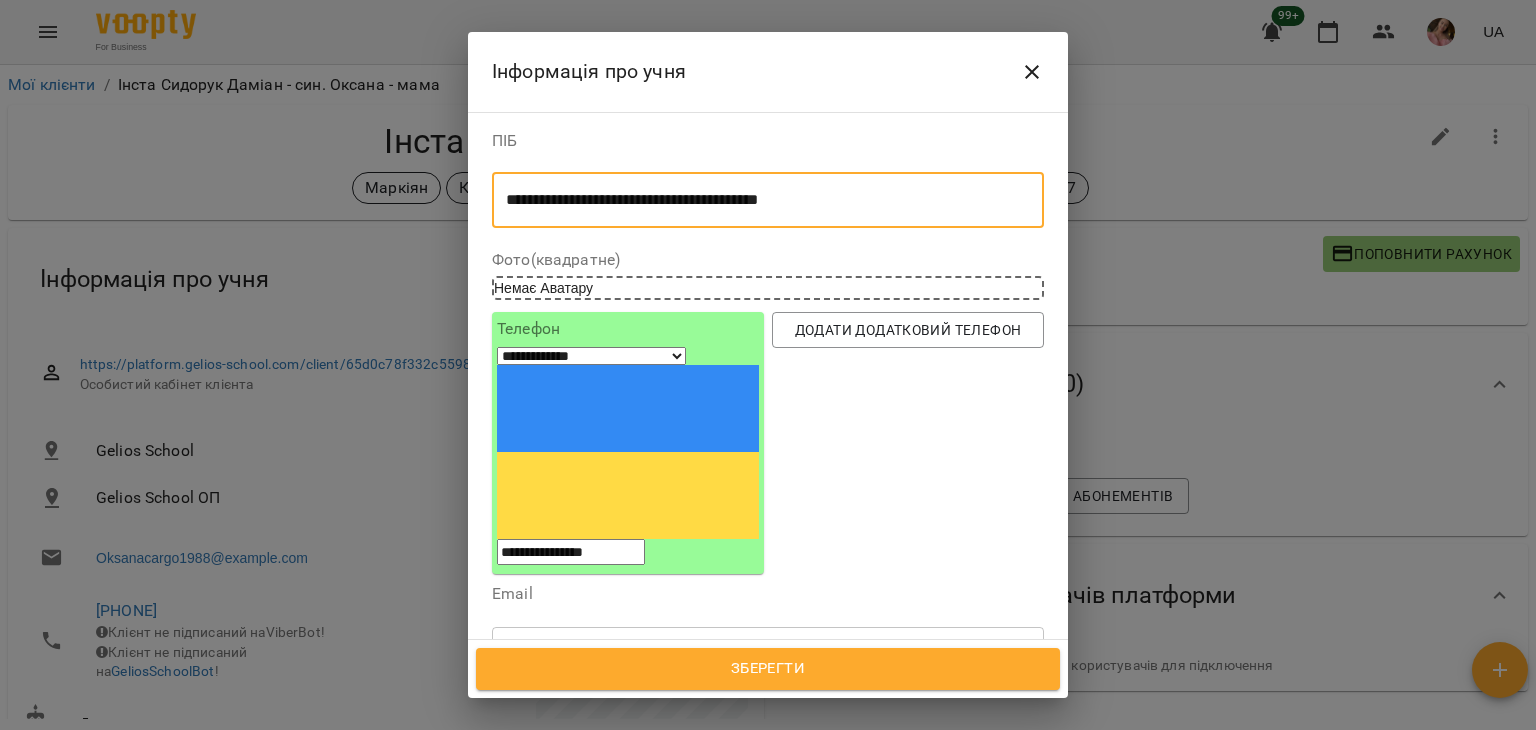 drag, startPoint x: 546, startPoint y: 203, endPoint x: 456, endPoint y: 206, distance: 90.04999 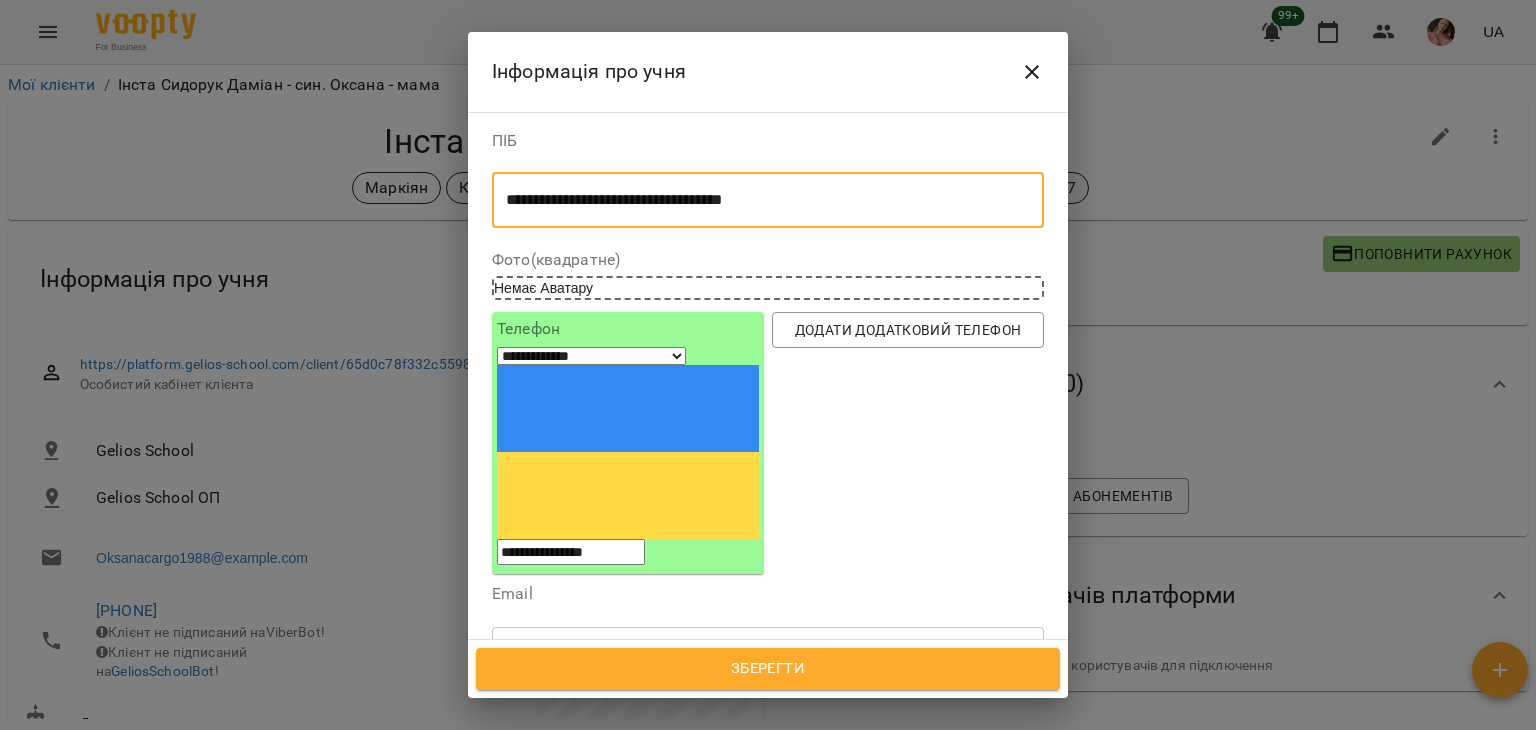 click on "**********" at bounding box center (760, 200) 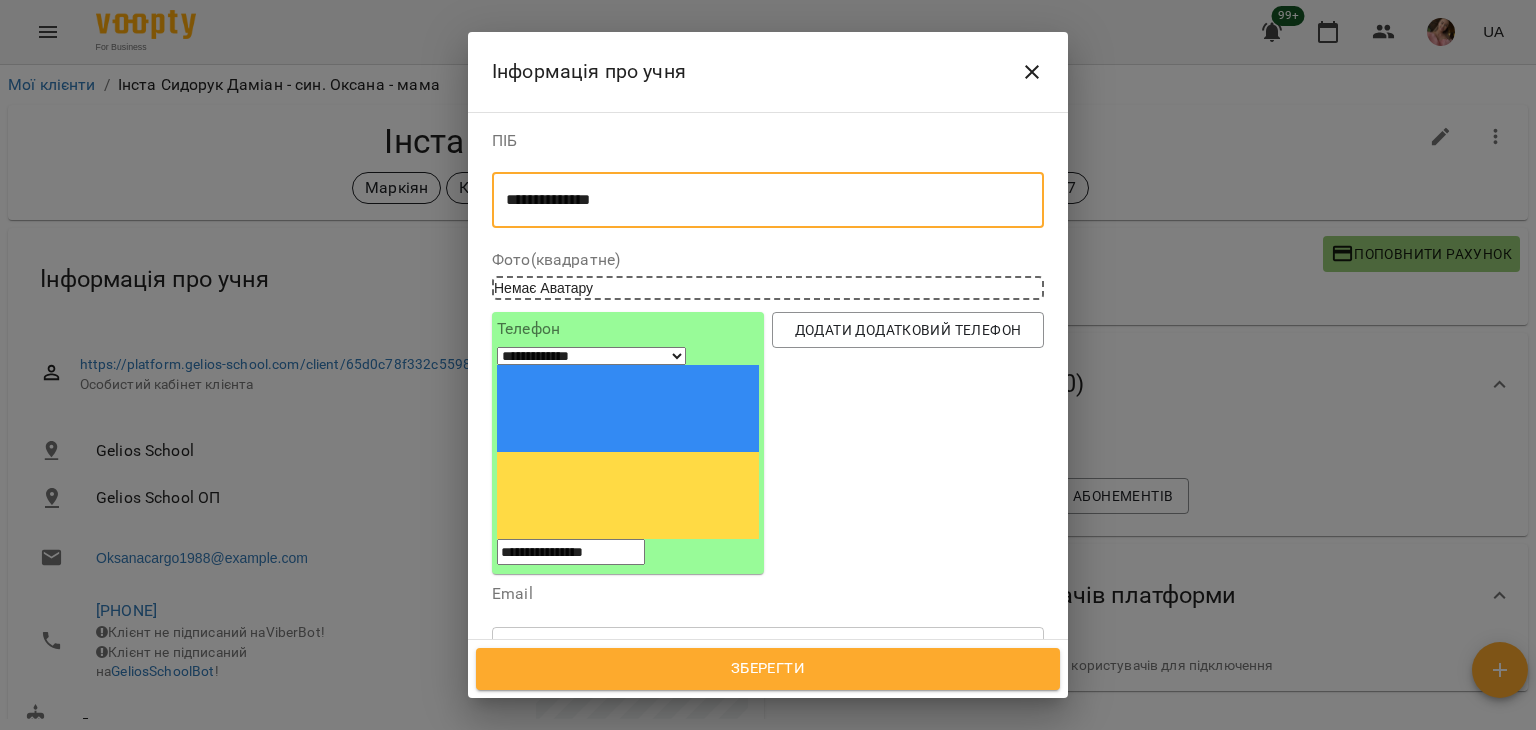 drag, startPoint x: 628, startPoint y: 201, endPoint x: 837, endPoint y: 186, distance: 209.53758 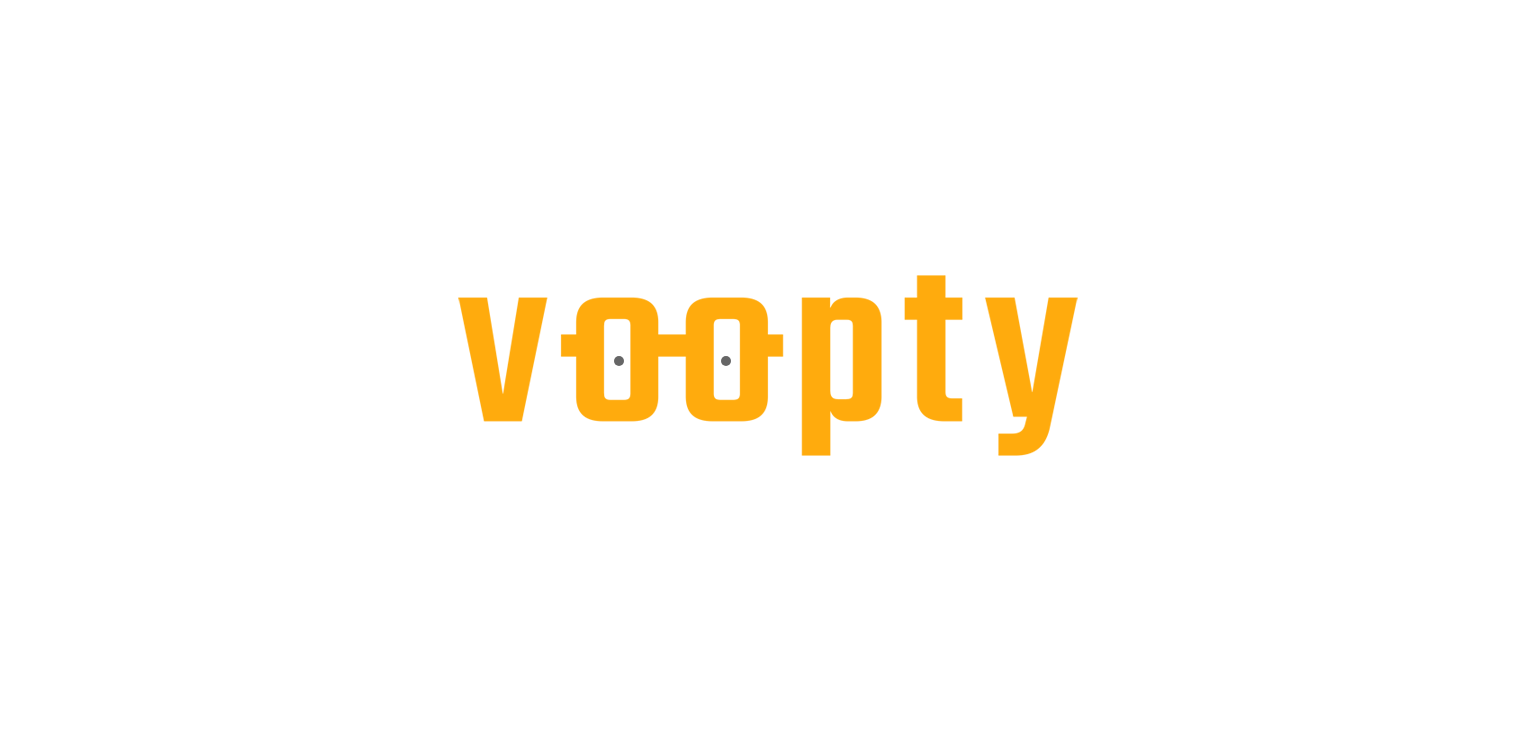 scroll, scrollTop: 0, scrollLeft: 0, axis: both 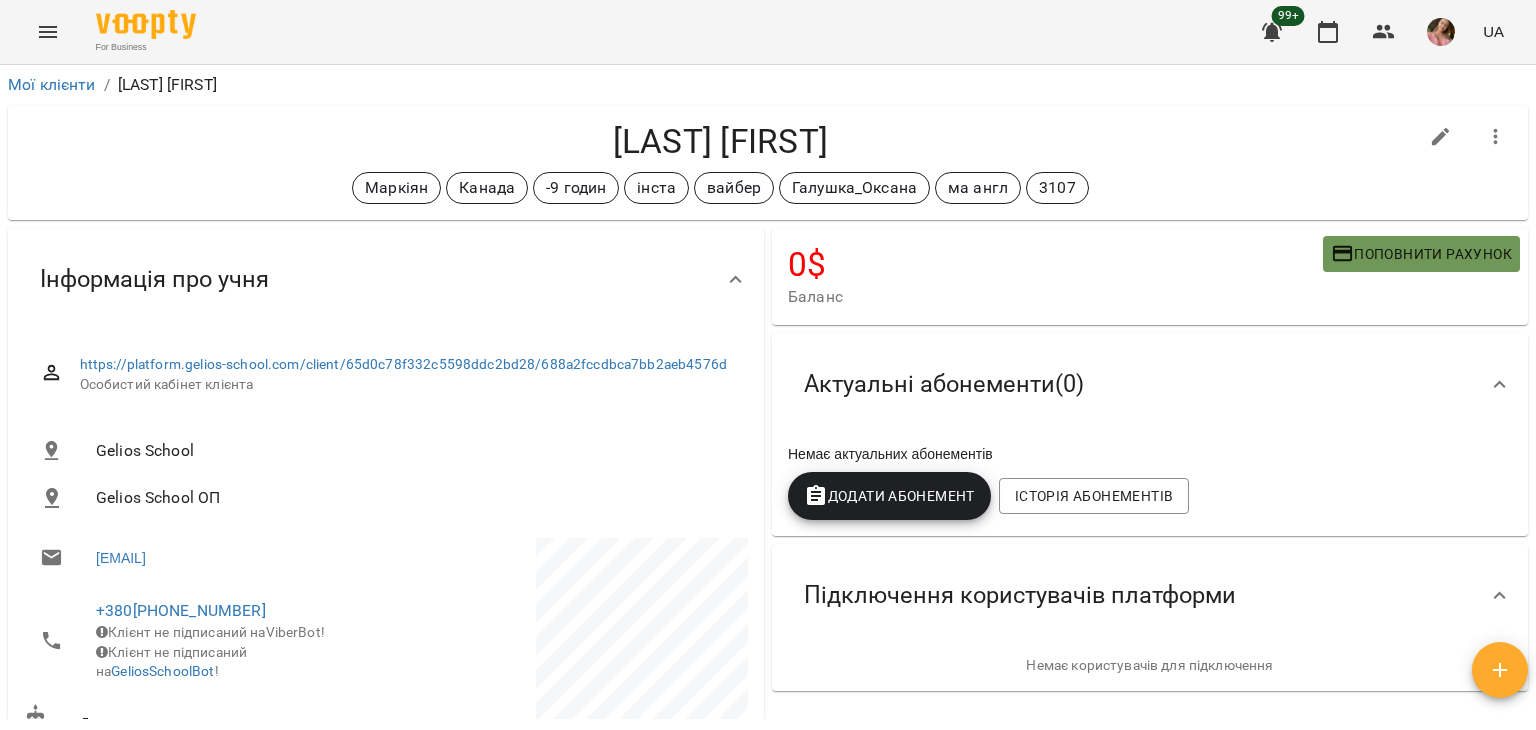 click on "Поповнити рахунок" at bounding box center (1421, 254) 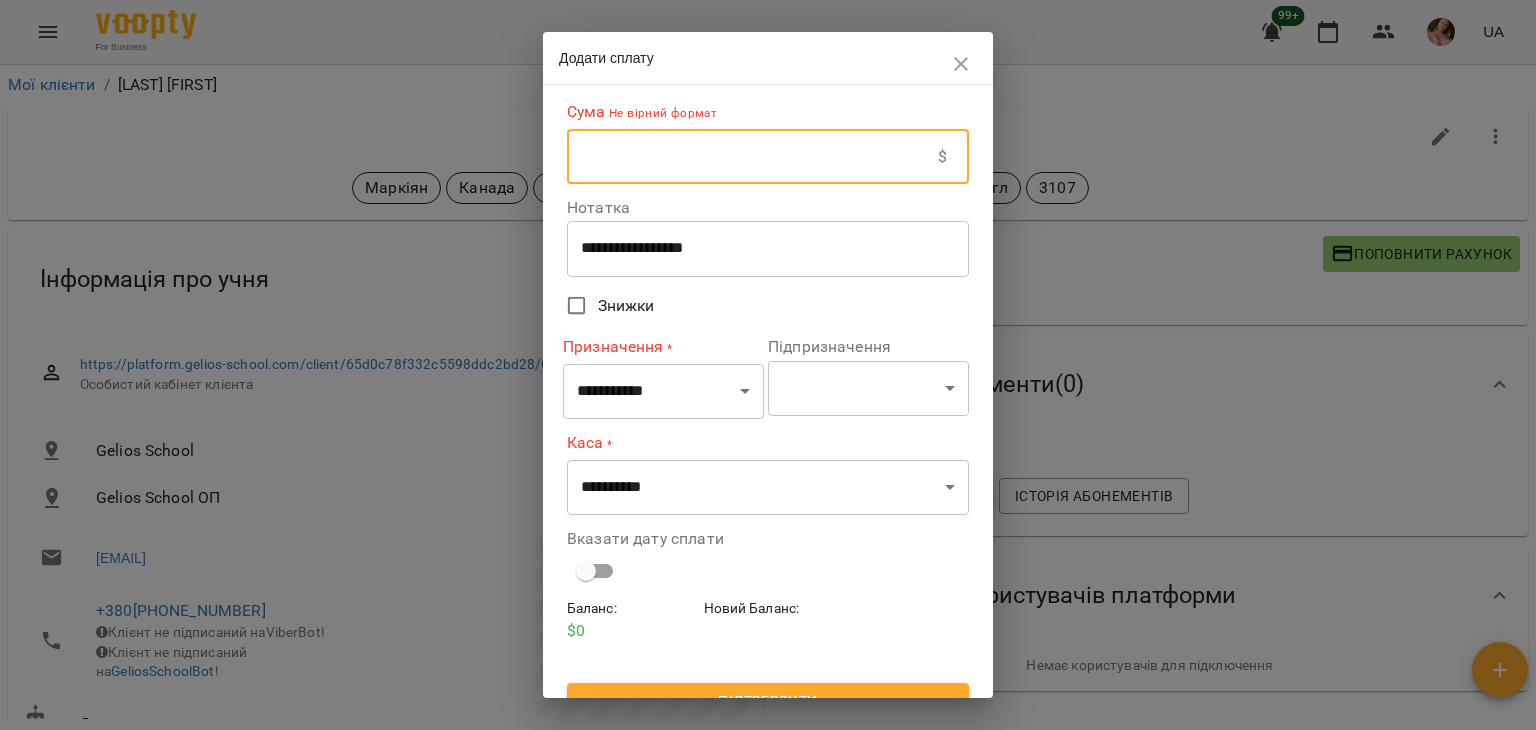 click at bounding box center [752, 157] 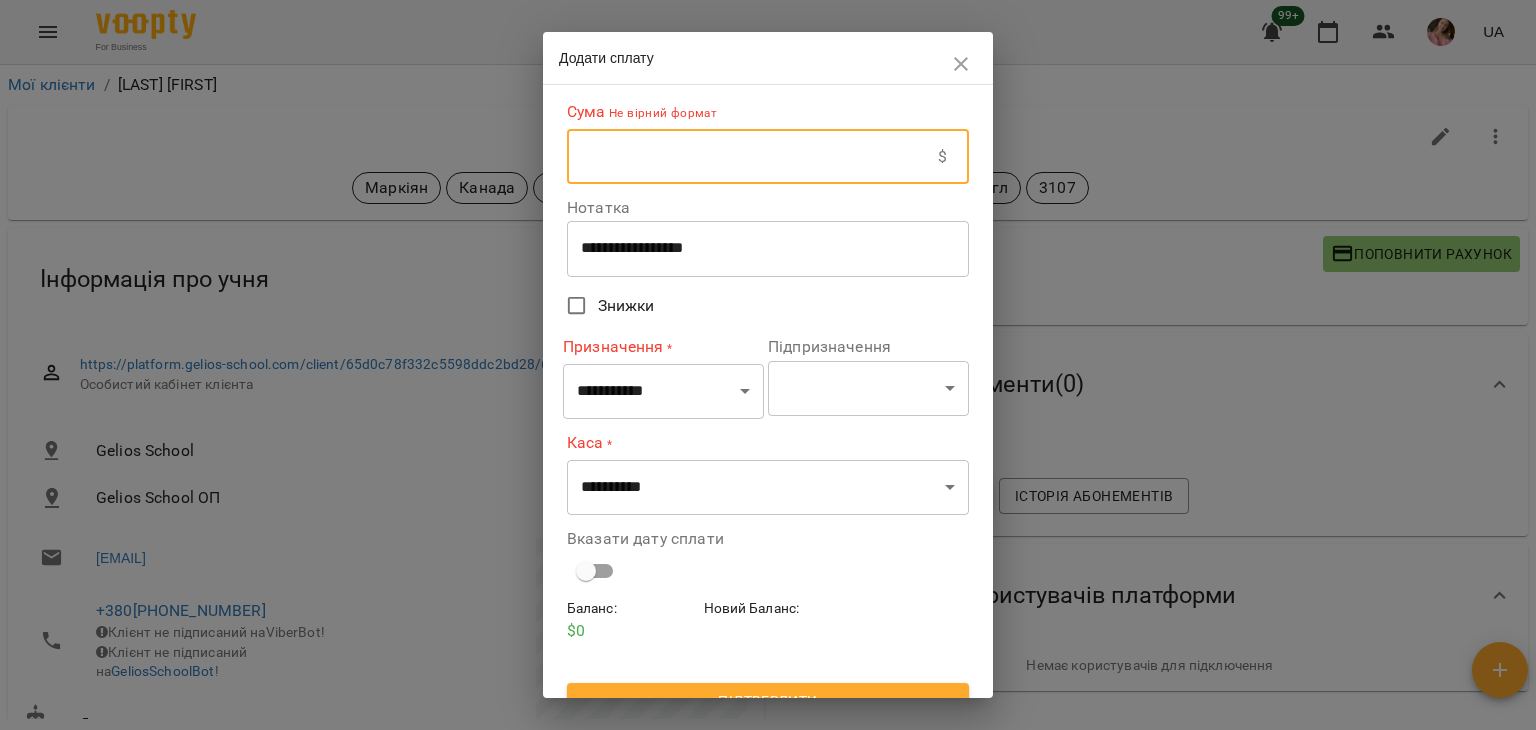 type on "*****" 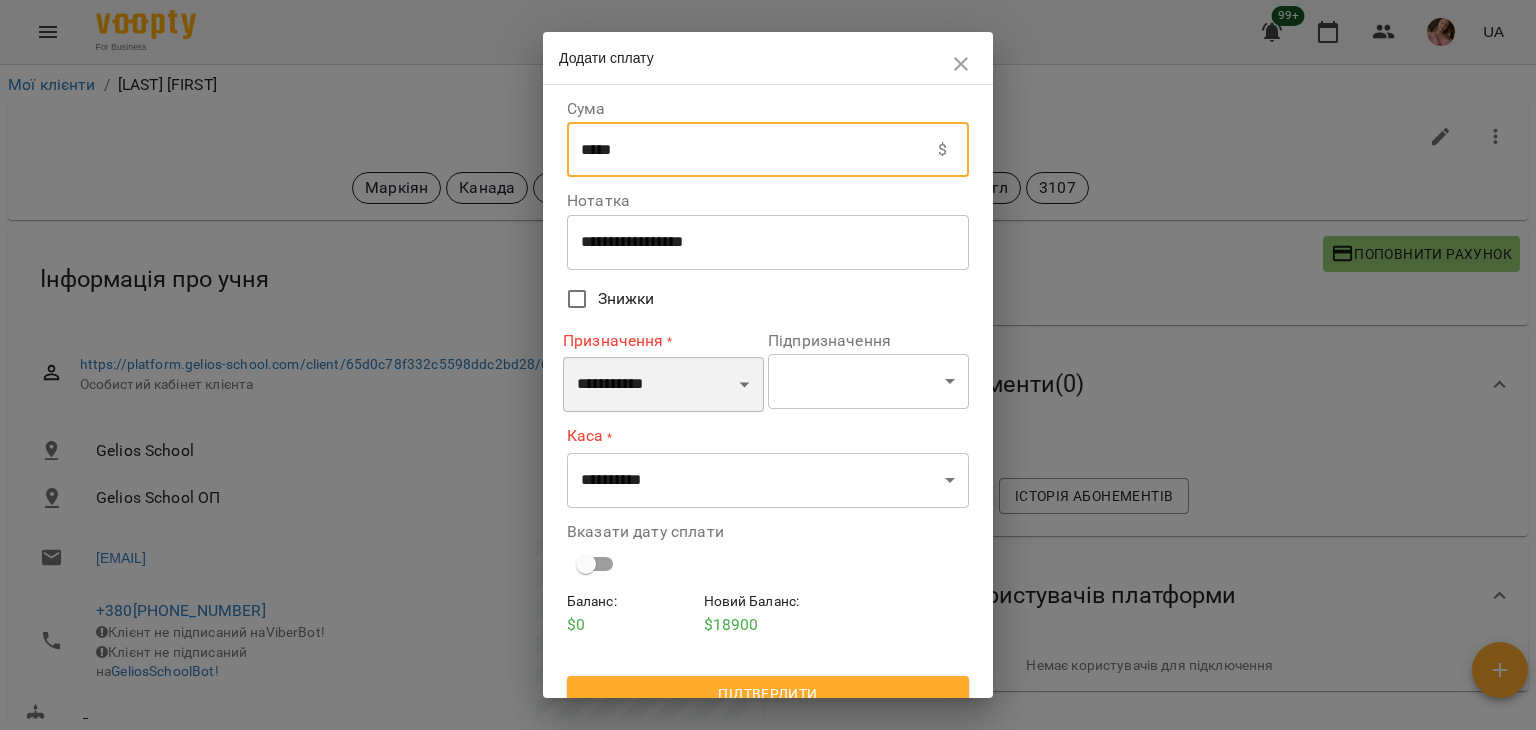 click on "**********" at bounding box center [663, 385] 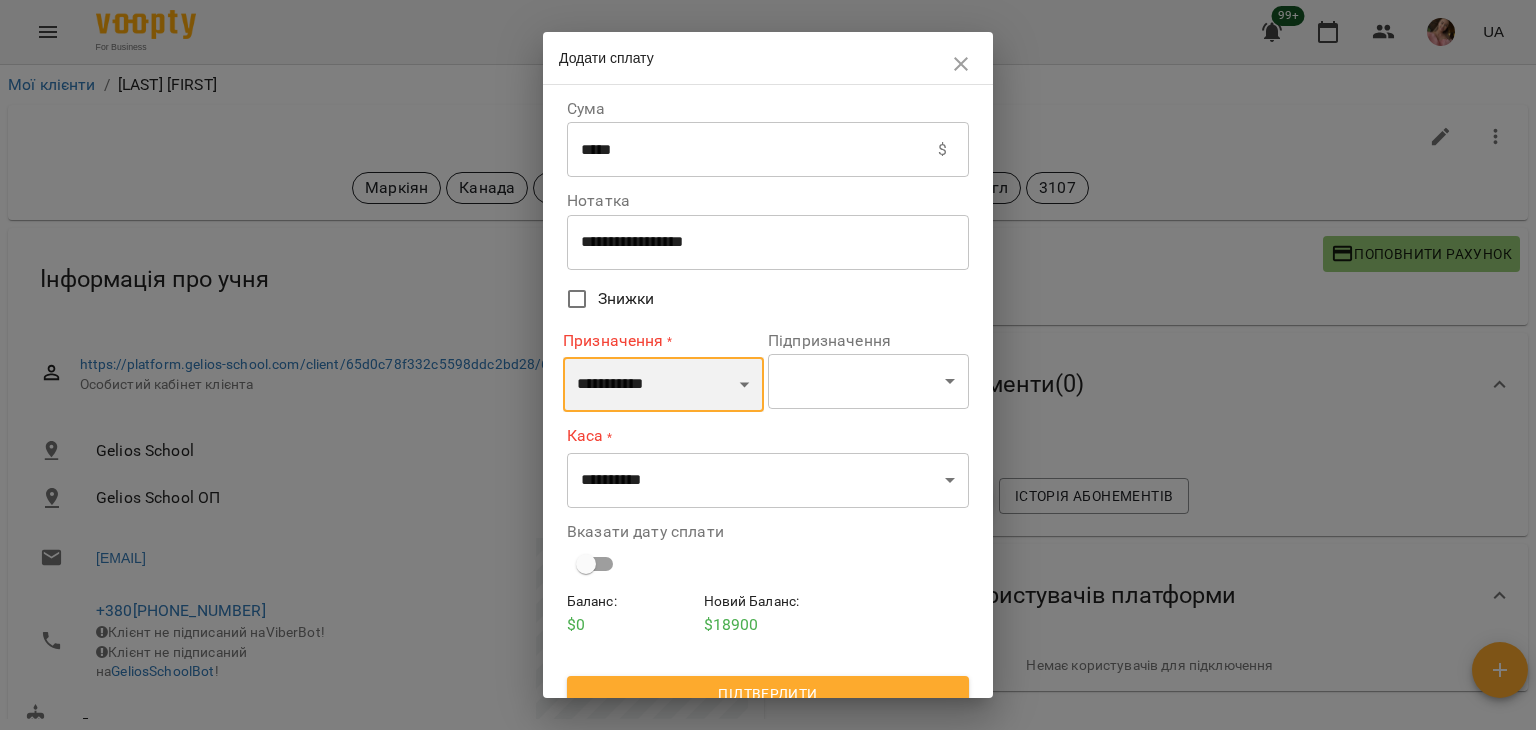 select on "*********" 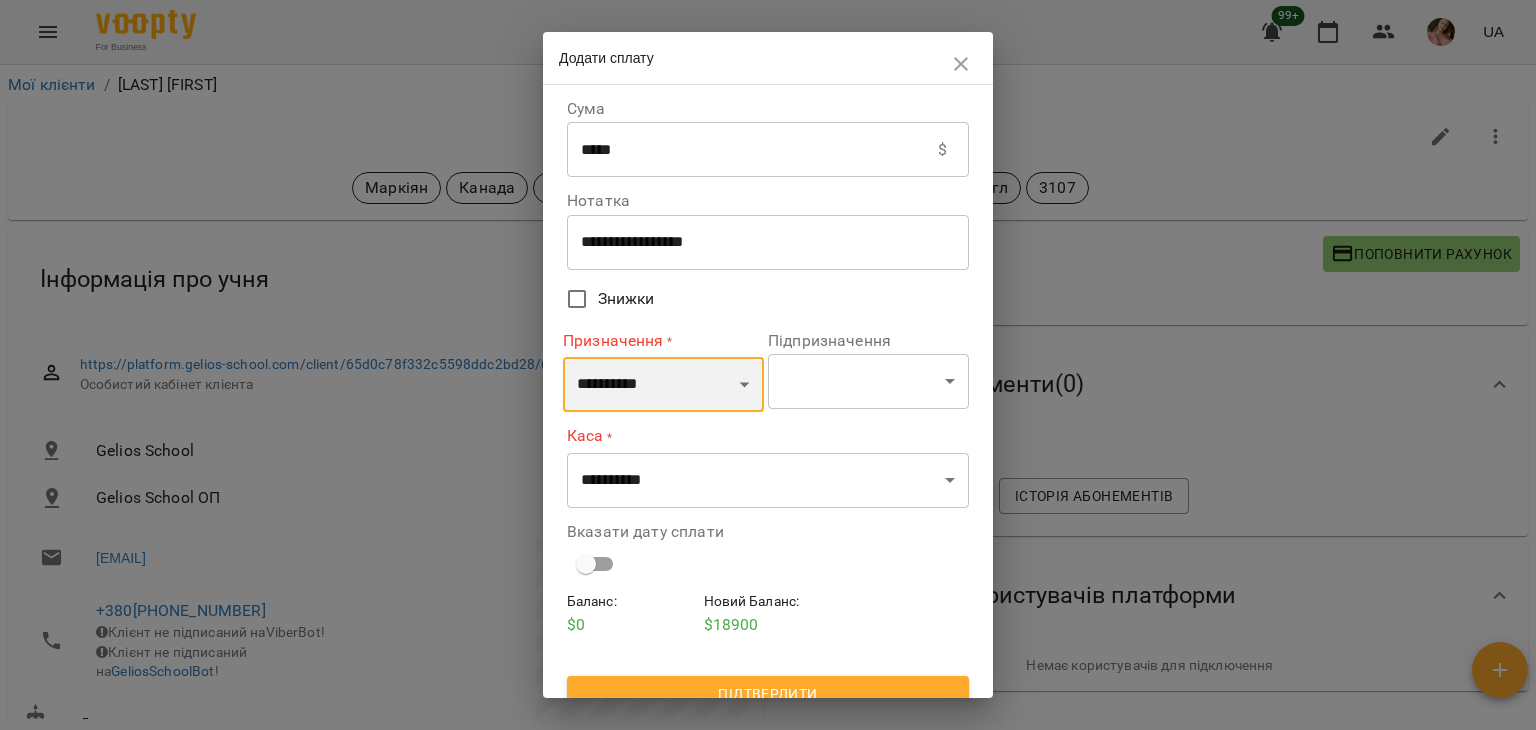 click on "**********" at bounding box center (663, 385) 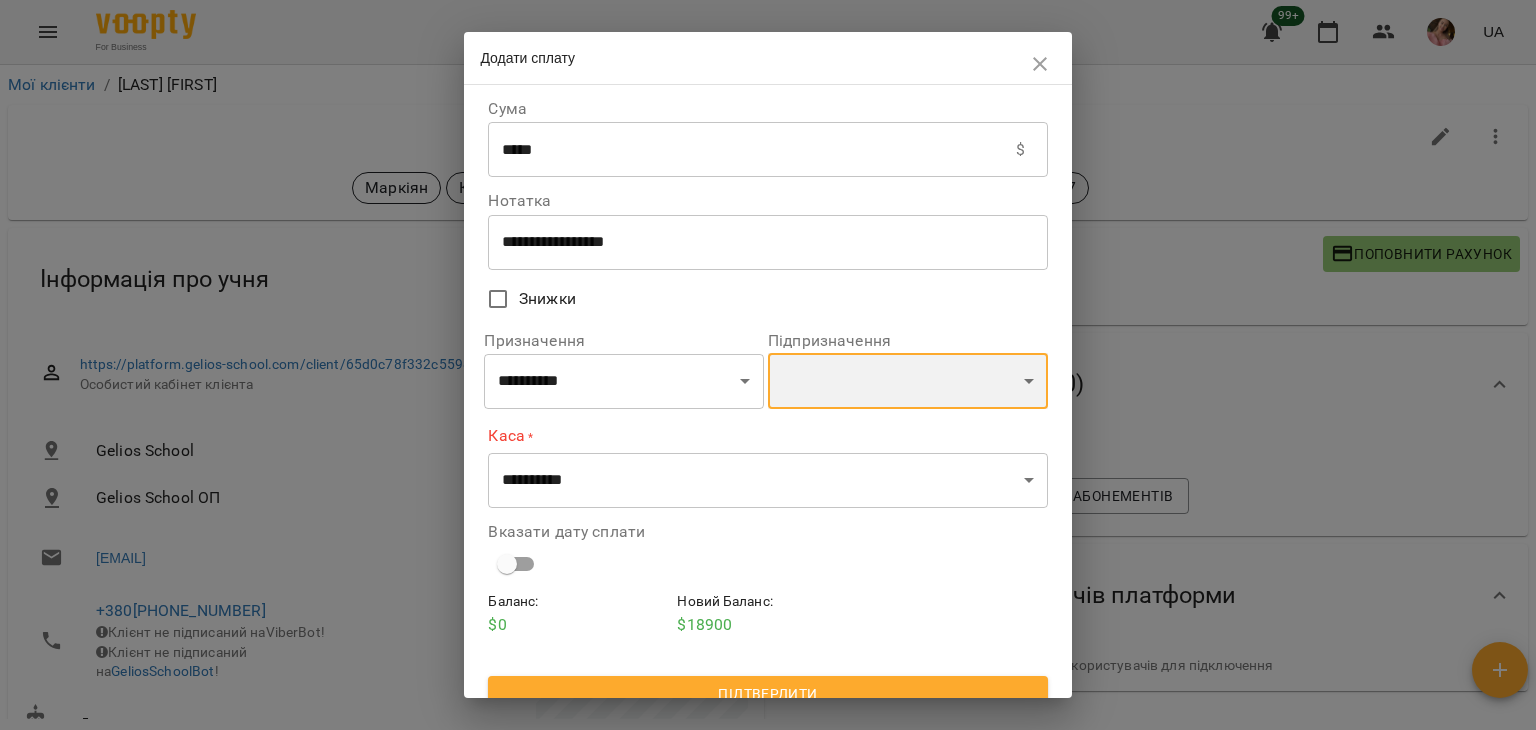 click on "**********" at bounding box center [908, 381] 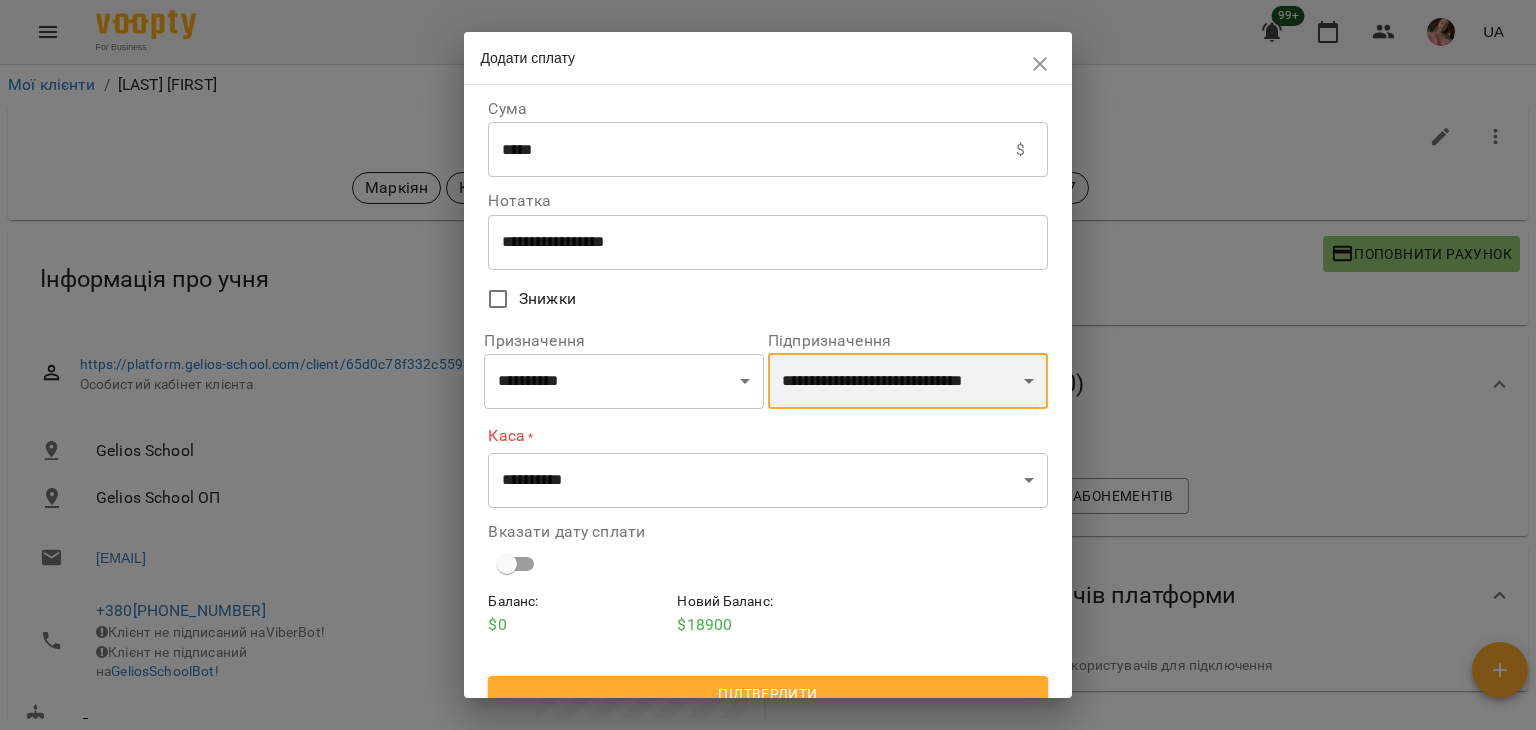 click on "**********" at bounding box center [908, 381] 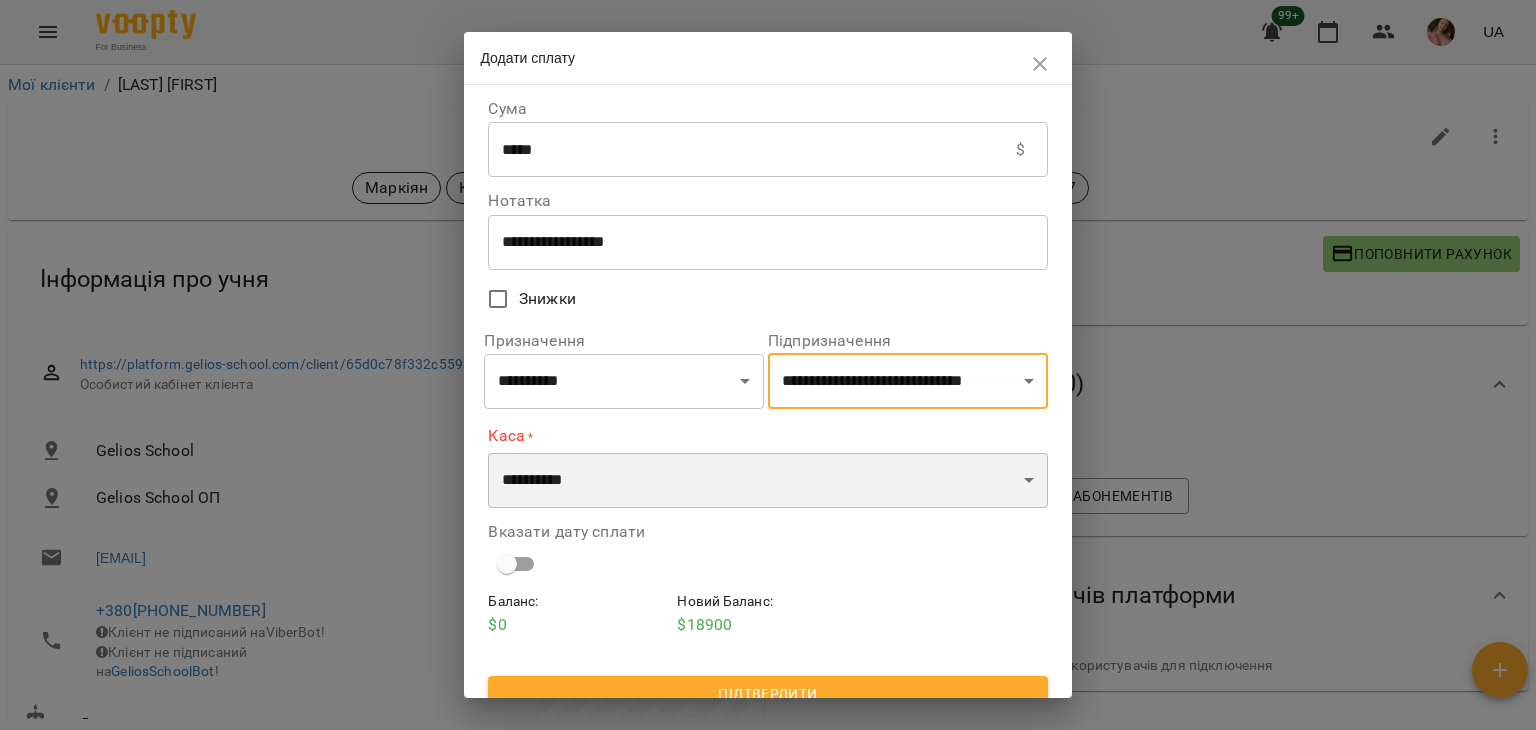 click on "**********" at bounding box center [767, 481] 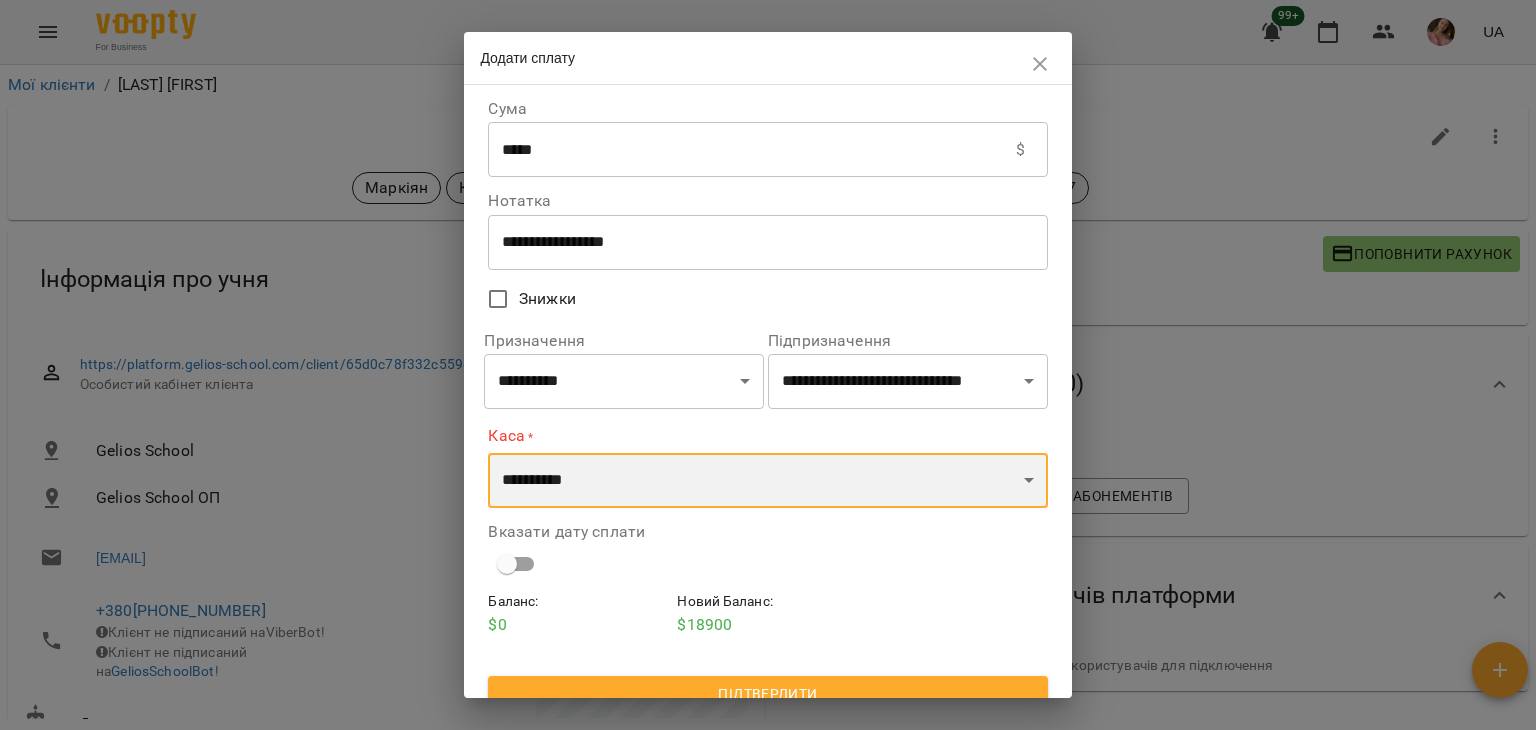 select on "****" 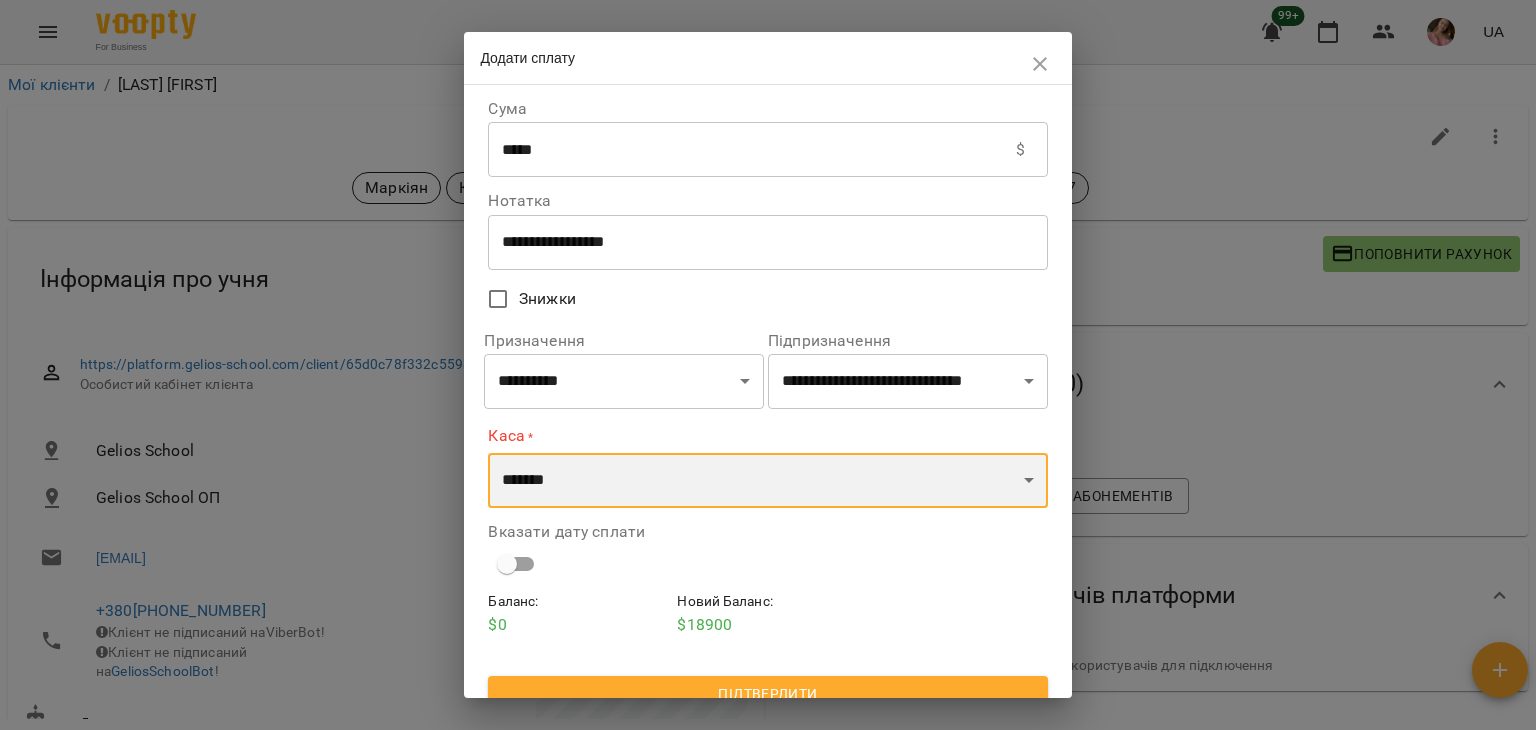 click on "**********" at bounding box center [767, 481] 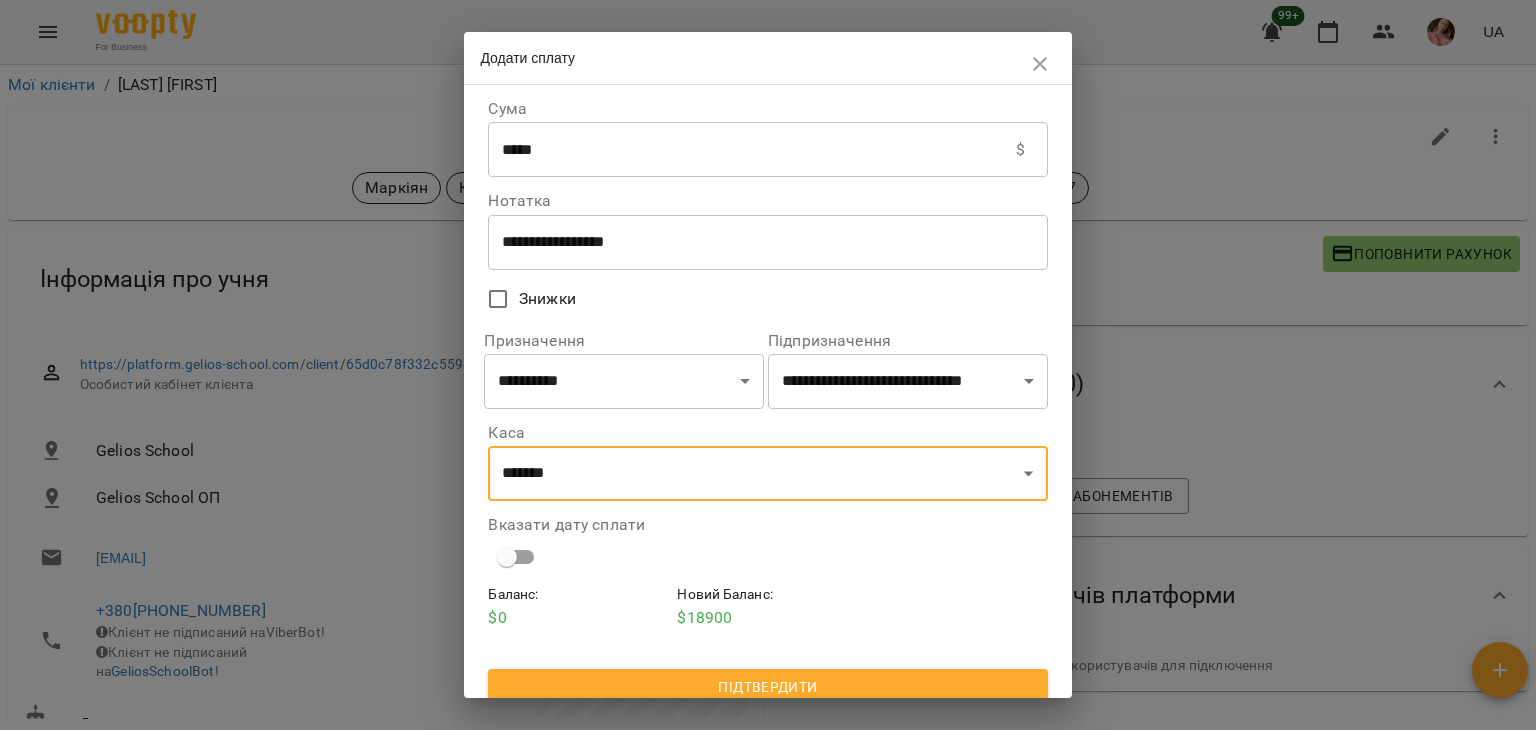 click on "**********" at bounding box center [767, 391] 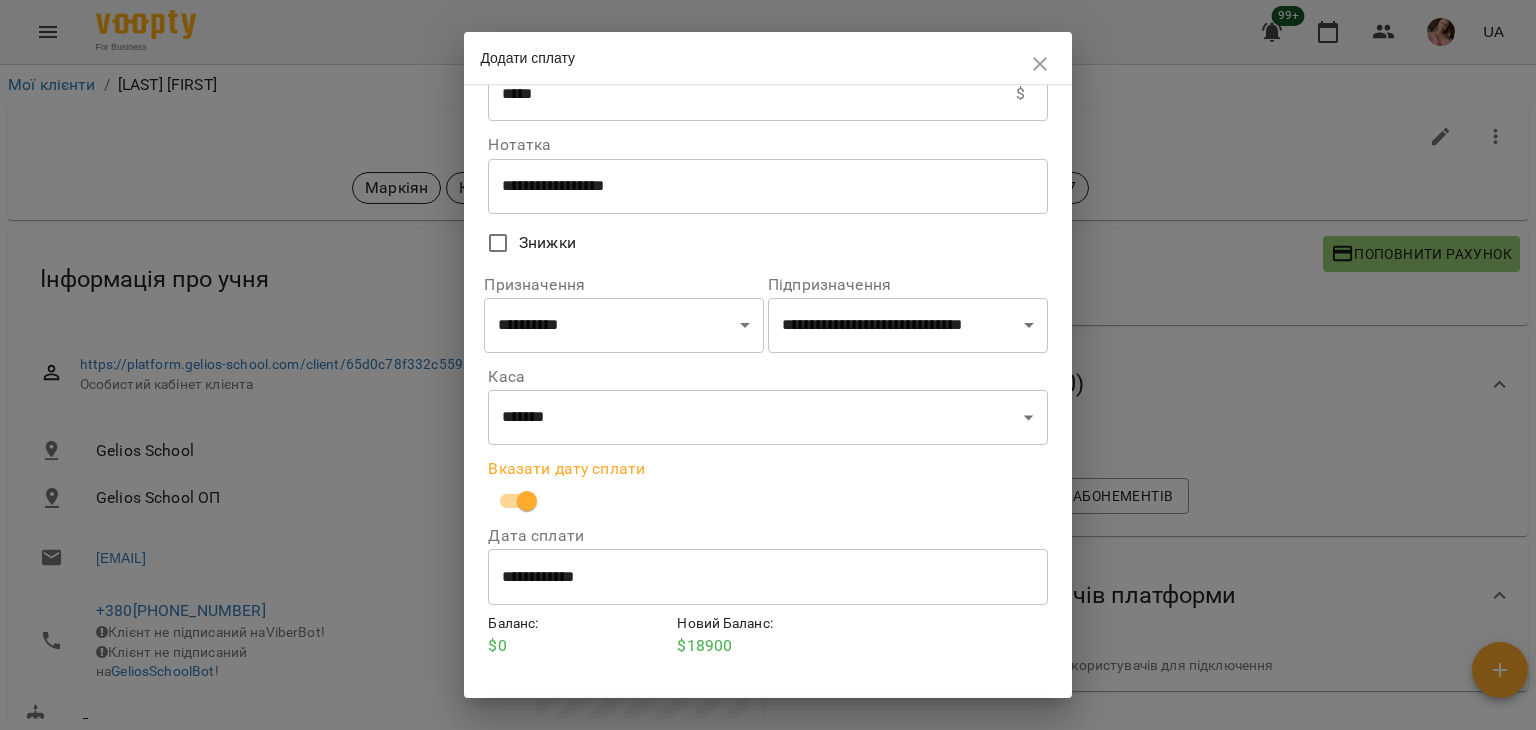 scroll, scrollTop: 102, scrollLeft: 0, axis: vertical 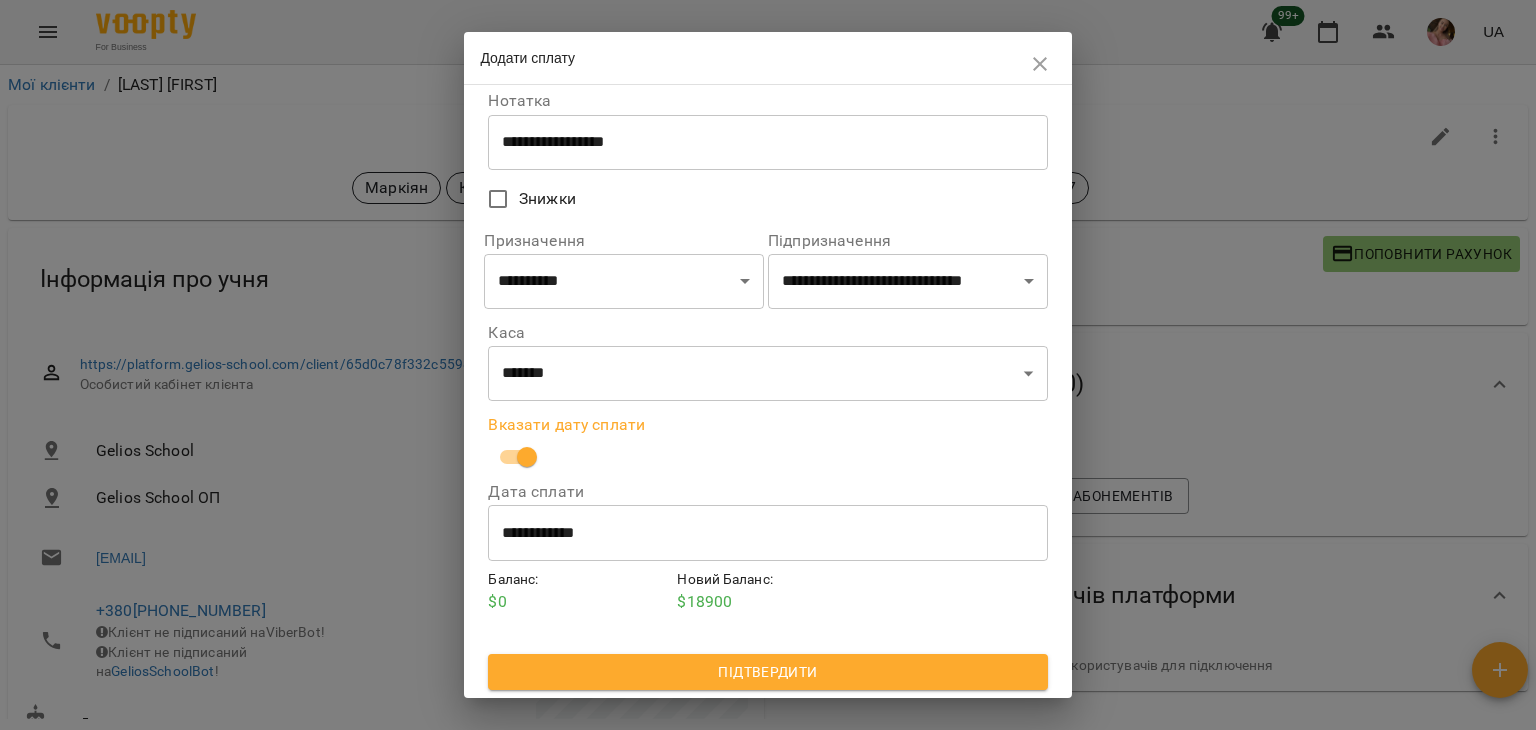 click on "Підтвердити" at bounding box center [767, 672] 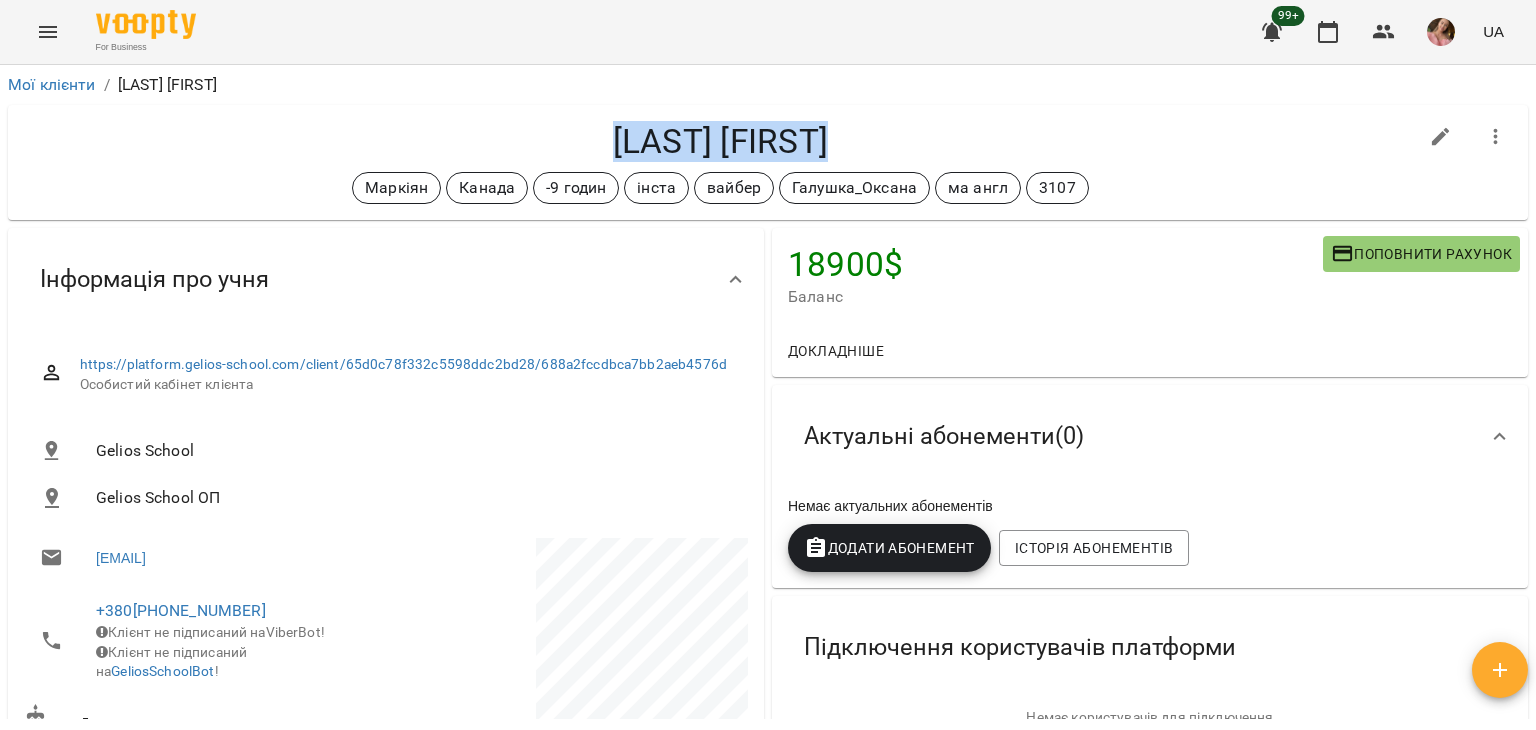 drag, startPoint x: 591, startPoint y: 135, endPoint x: 915, endPoint y: 118, distance: 324.44568 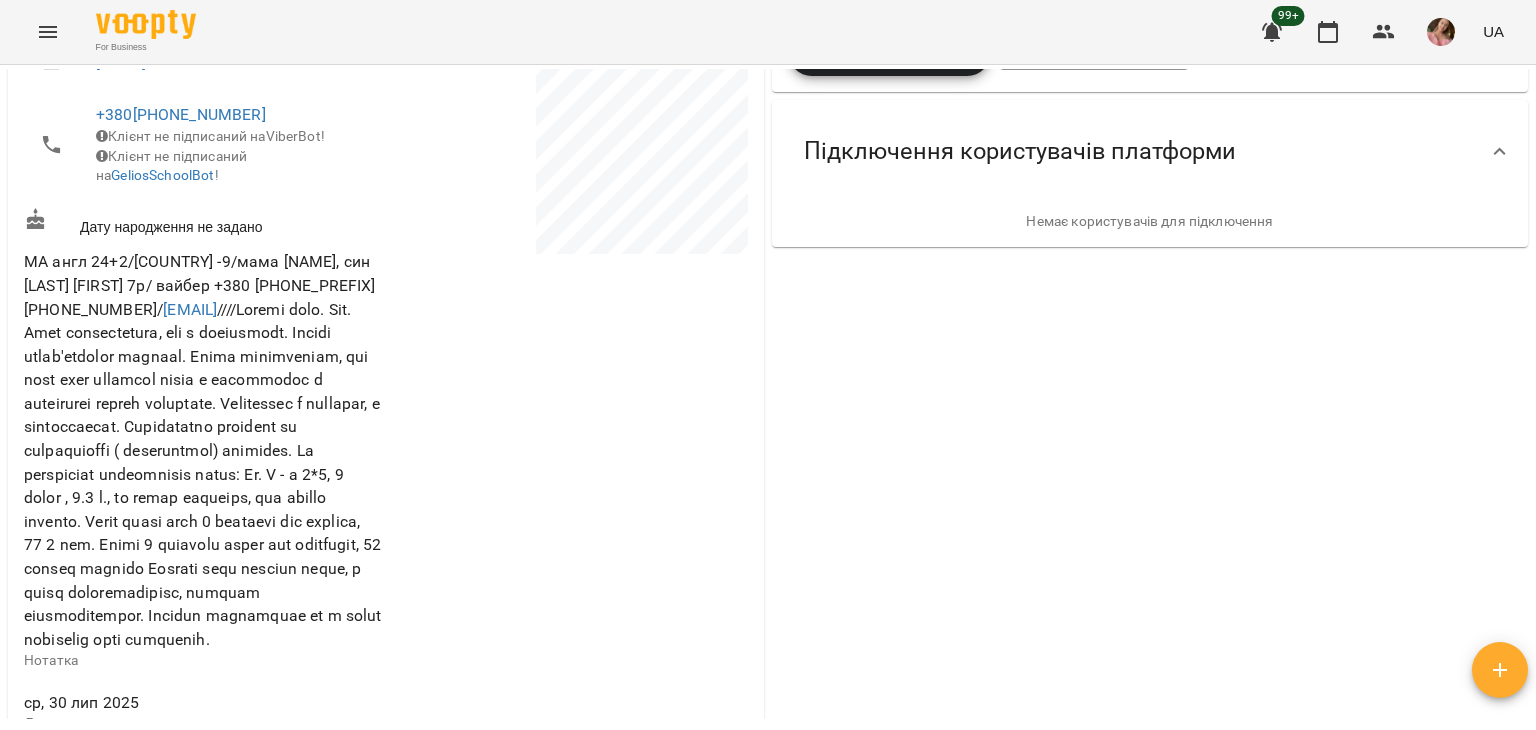scroll, scrollTop: 500, scrollLeft: 0, axis: vertical 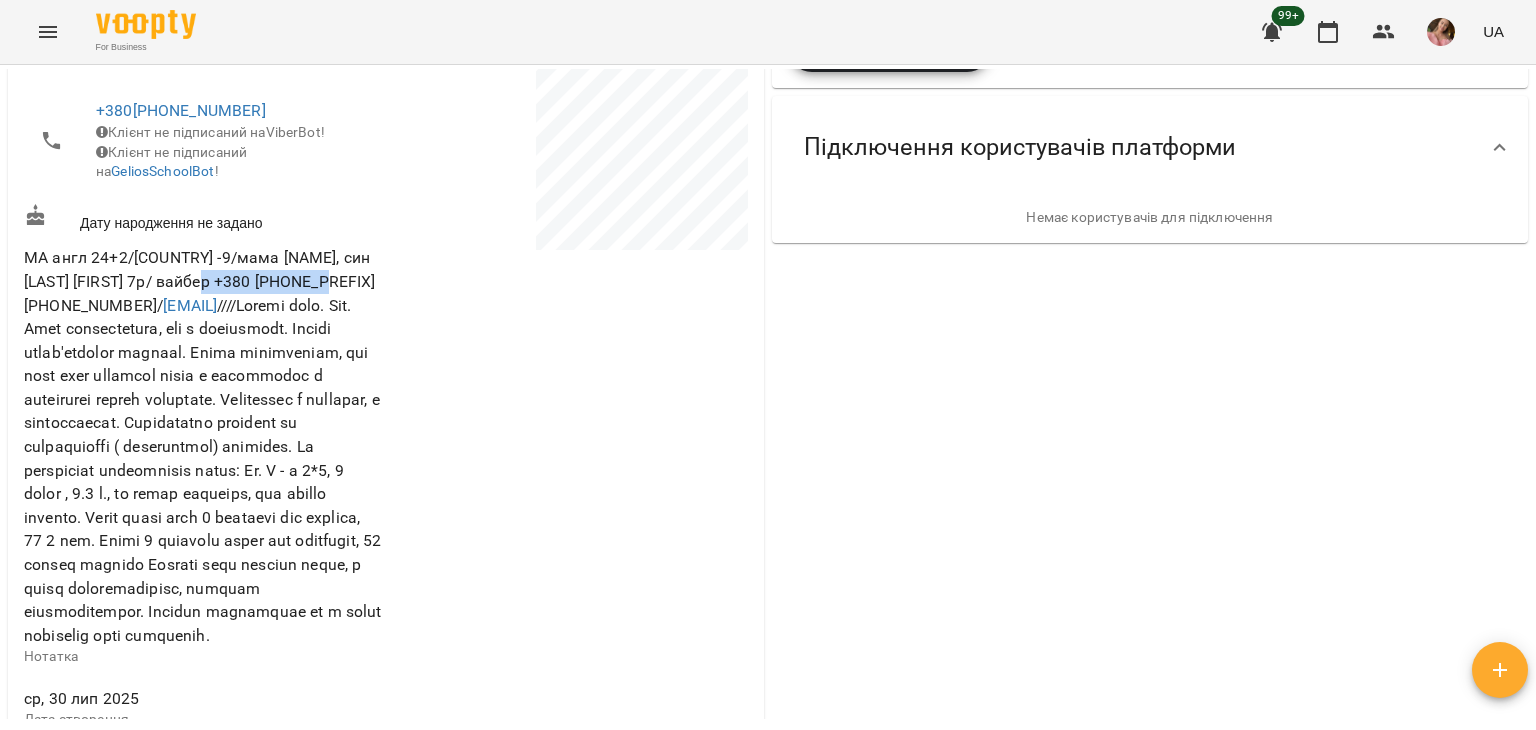 drag, startPoint x: 246, startPoint y: 294, endPoint x: 361, endPoint y: 297, distance: 115.03912 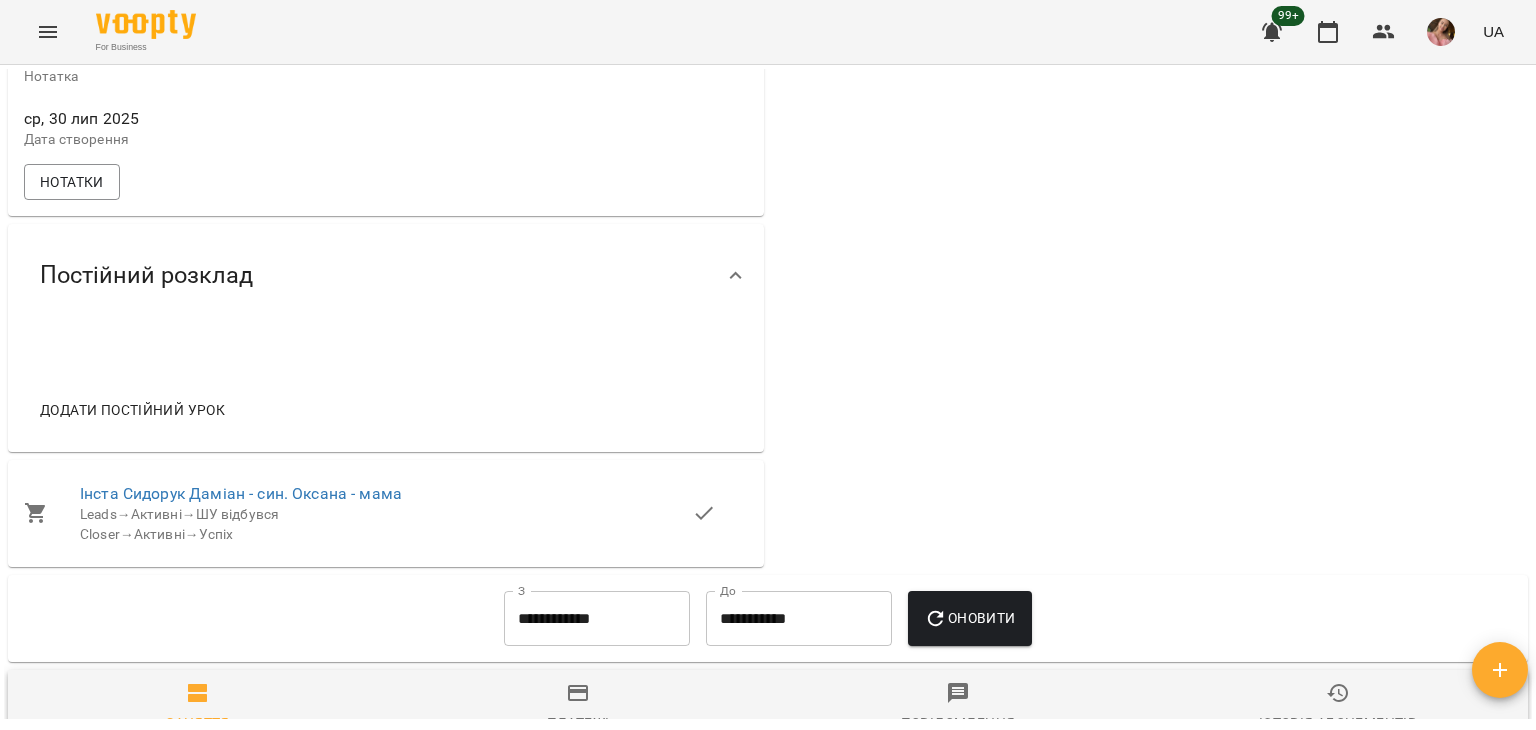 scroll, scrollTop: 1100, scrollLeft: 0, axis: vertical 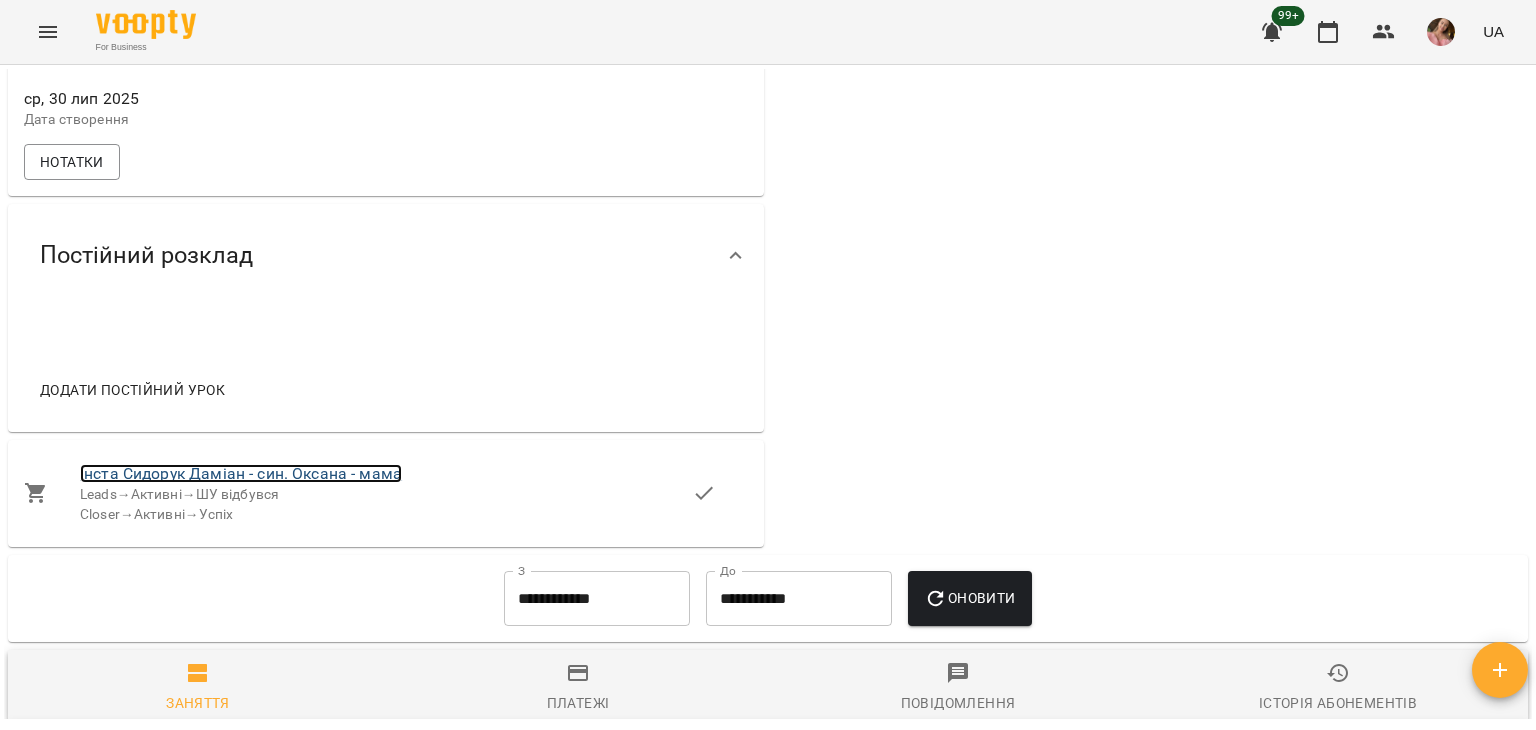 click on "Інста Сидорук  Даміан - син. Оксана - мама" at bounding box center (241, 473) 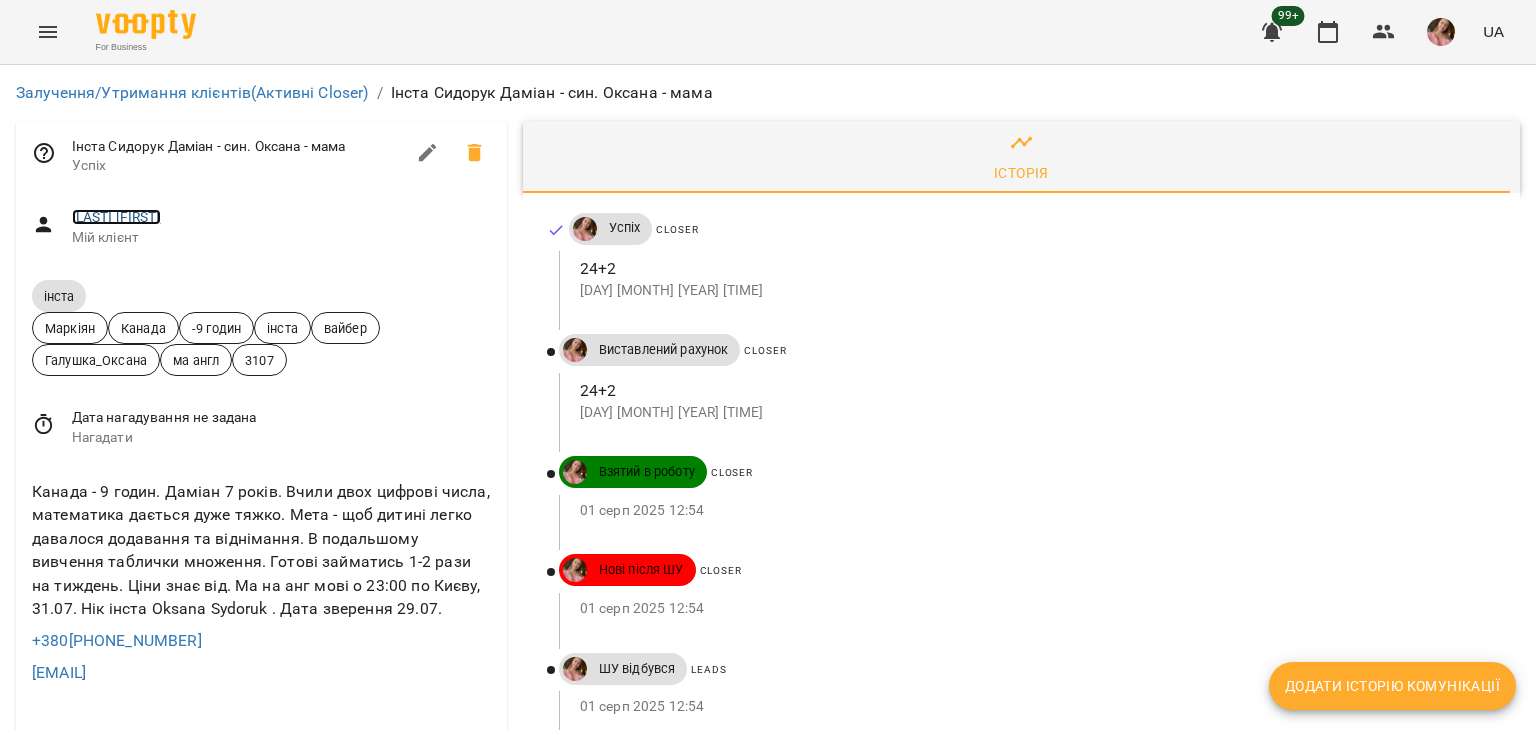 click on "Сидорук Даміан" at bounding box center (116, 217) 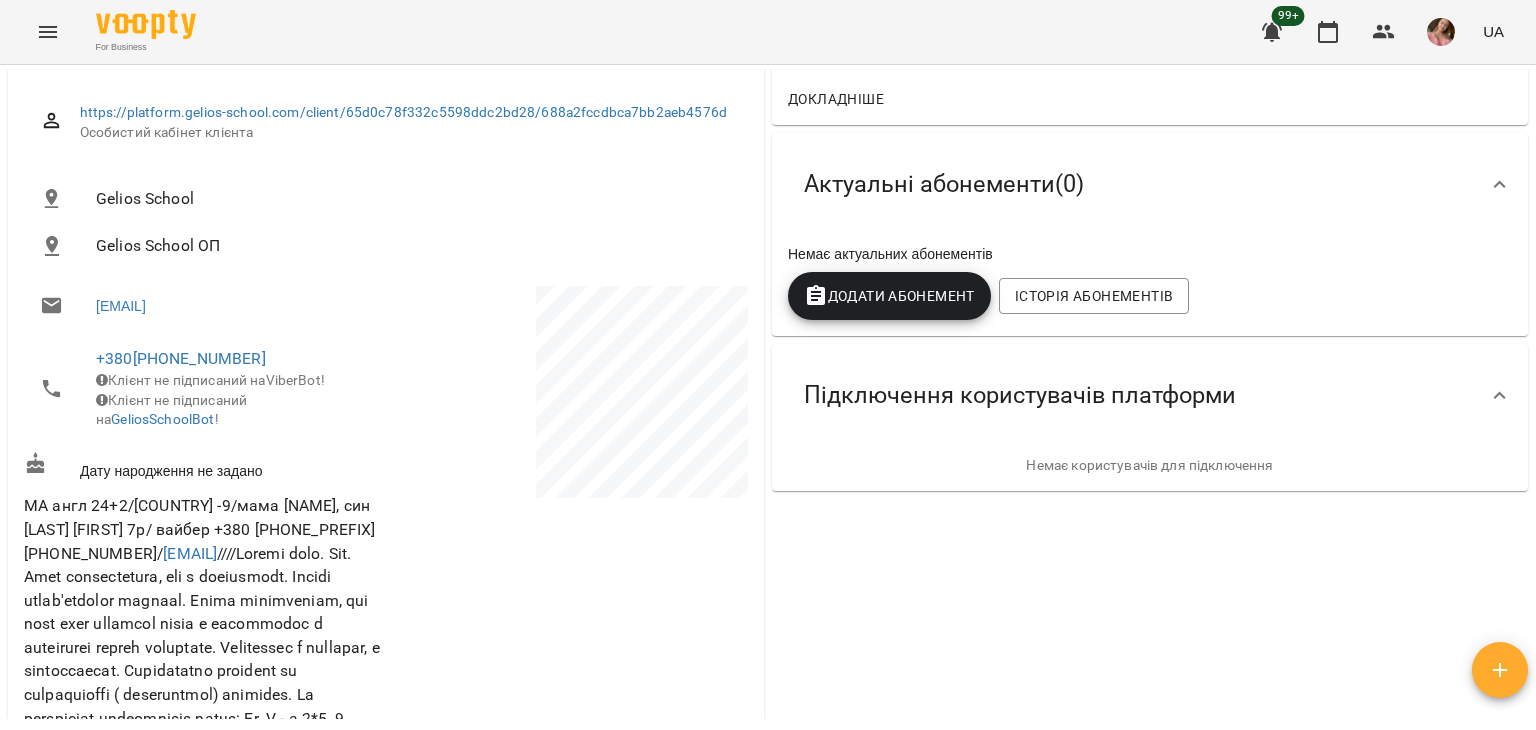 scroll, scrollTop: 400, scrollLeft: 0, axis: vertical 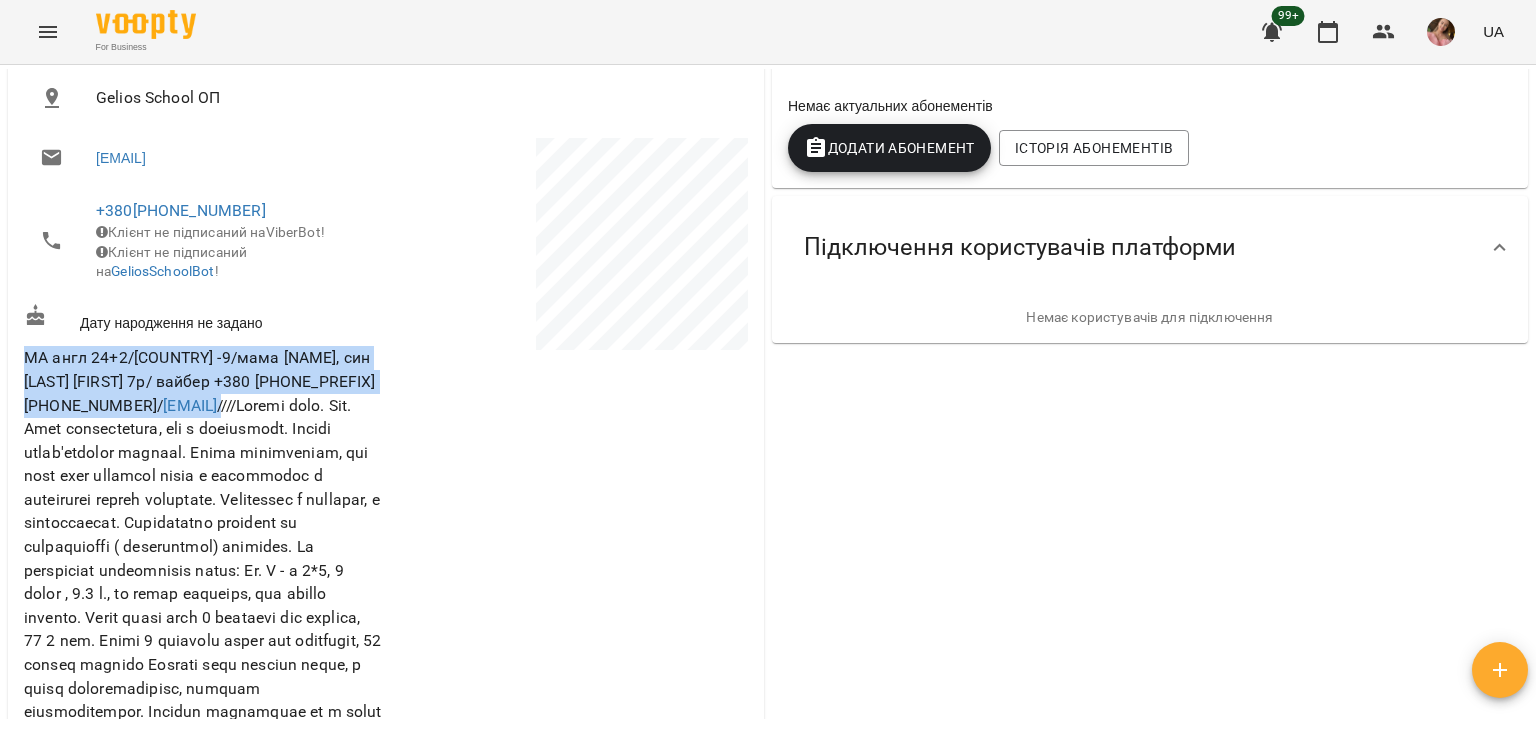 drag, startPoint x: 250, startPoint y: 422, endPoint x: 0, endPoint y: 374, distance: 254.5663 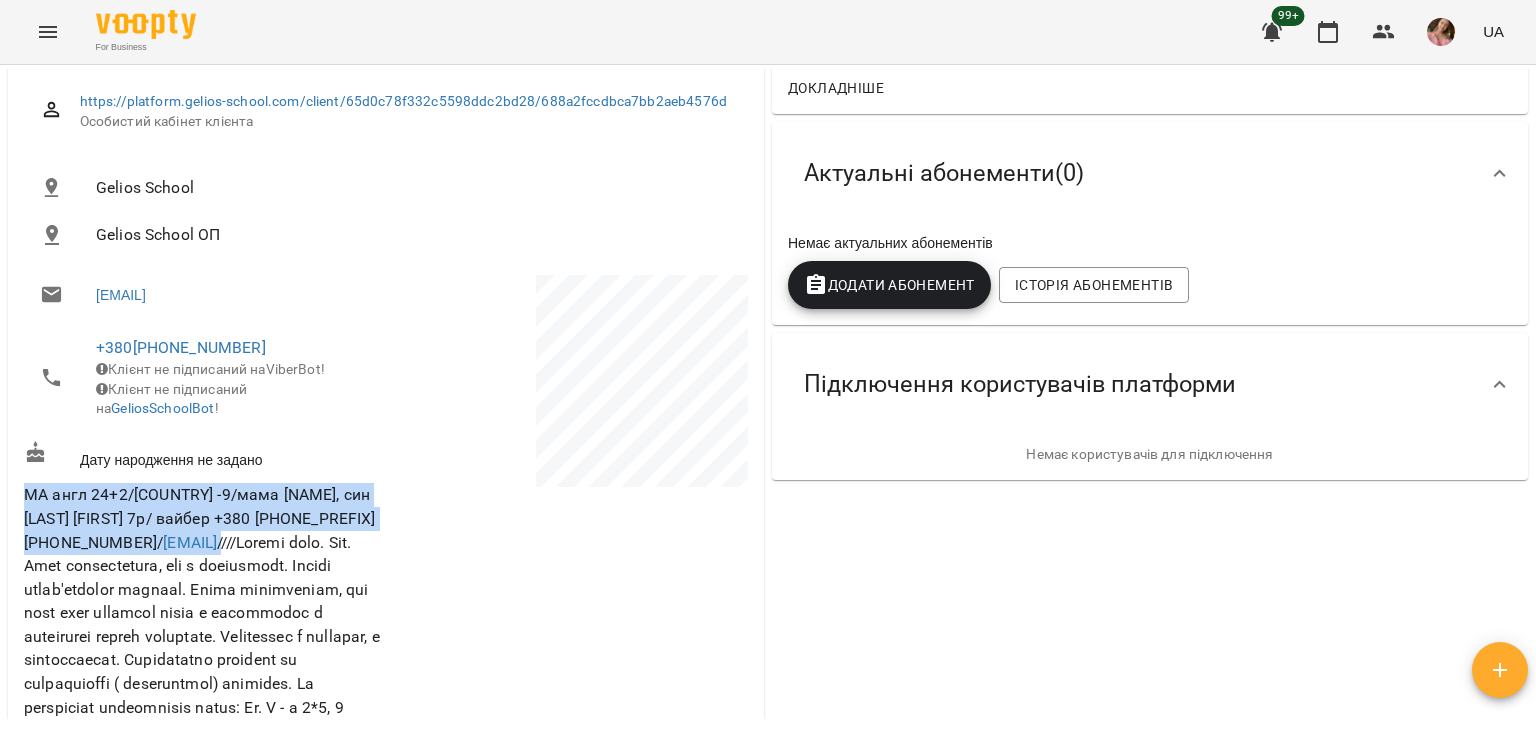 scroll, scrollTop: 100, scrollLeft: 0, axis: vertical 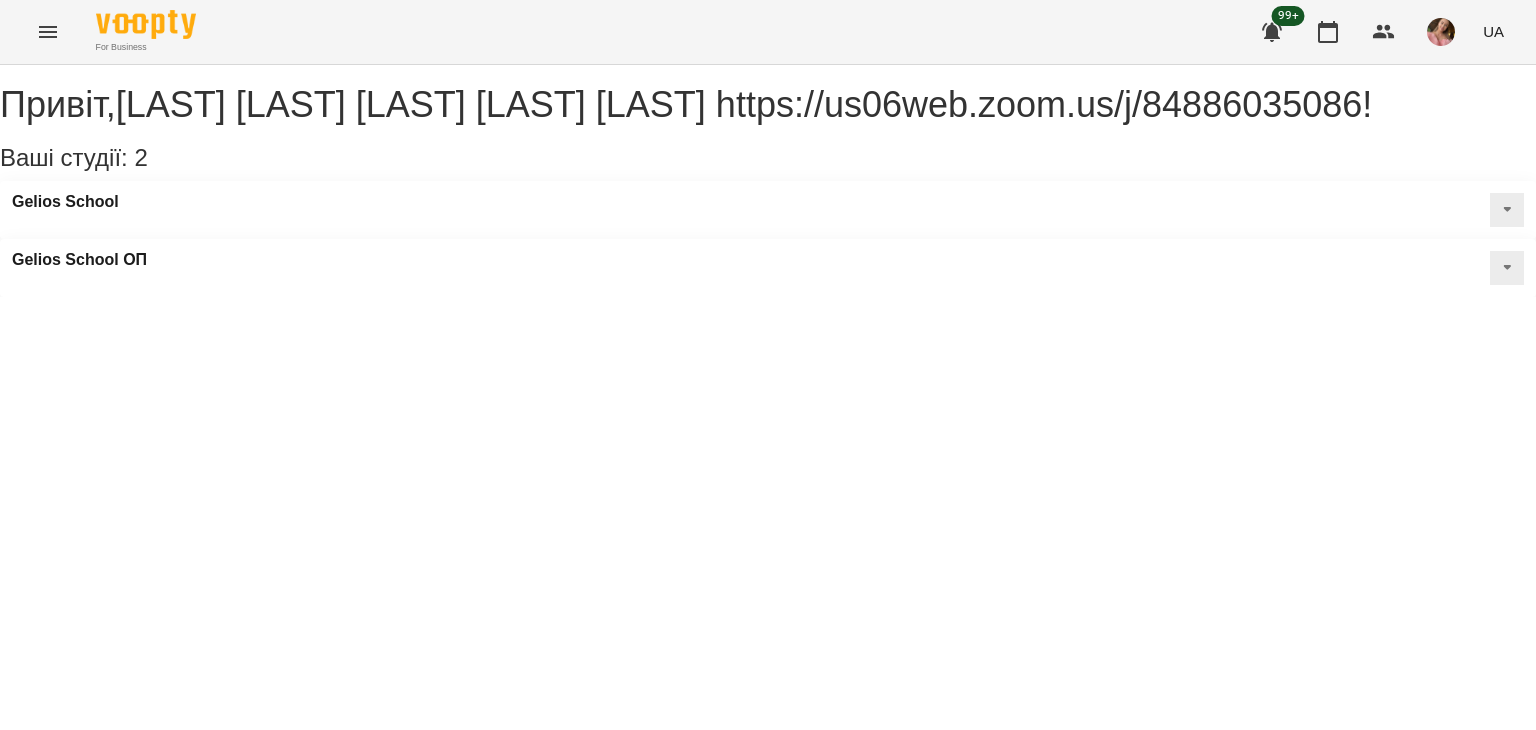 click 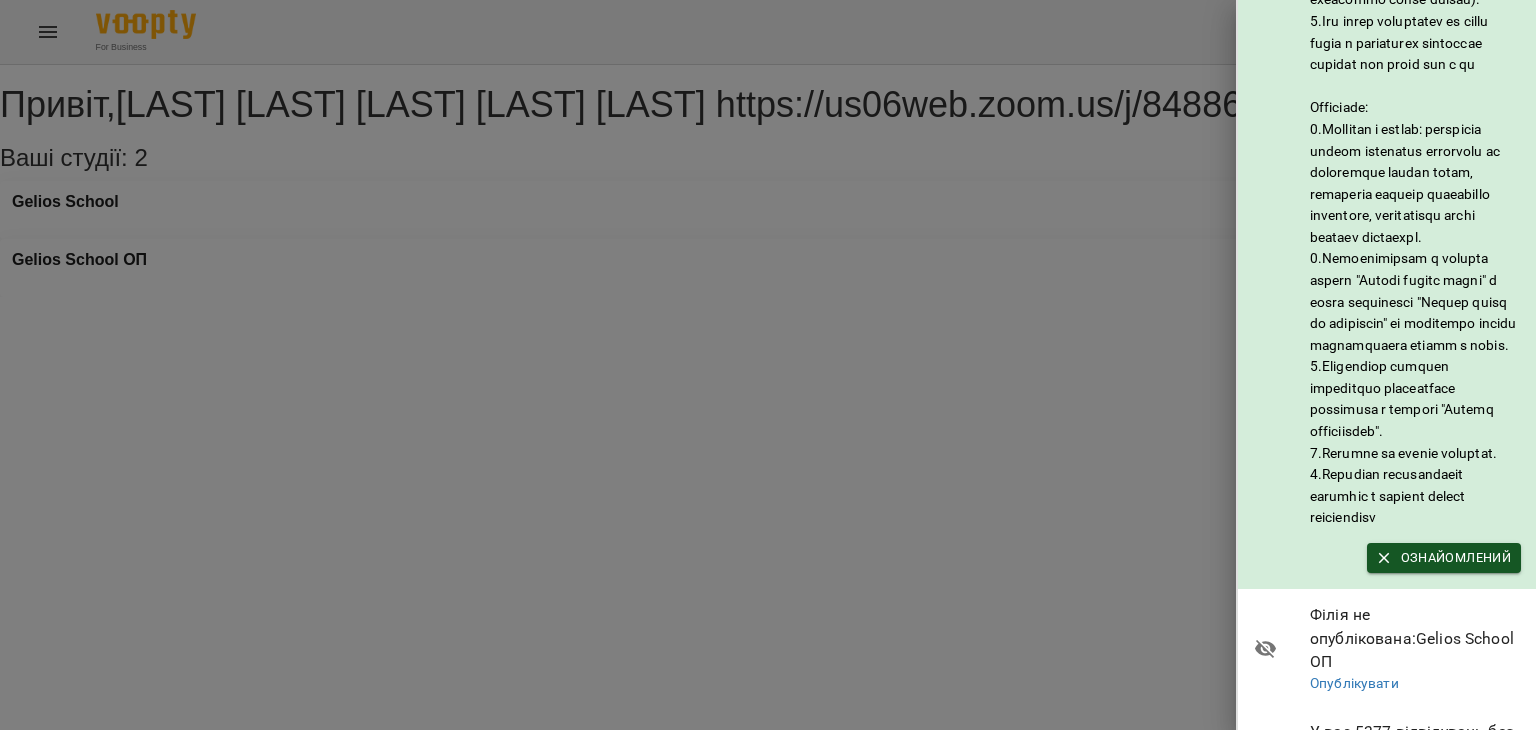 scroll, scrollTop: 614, scrollLeft: 0, axis: vertical 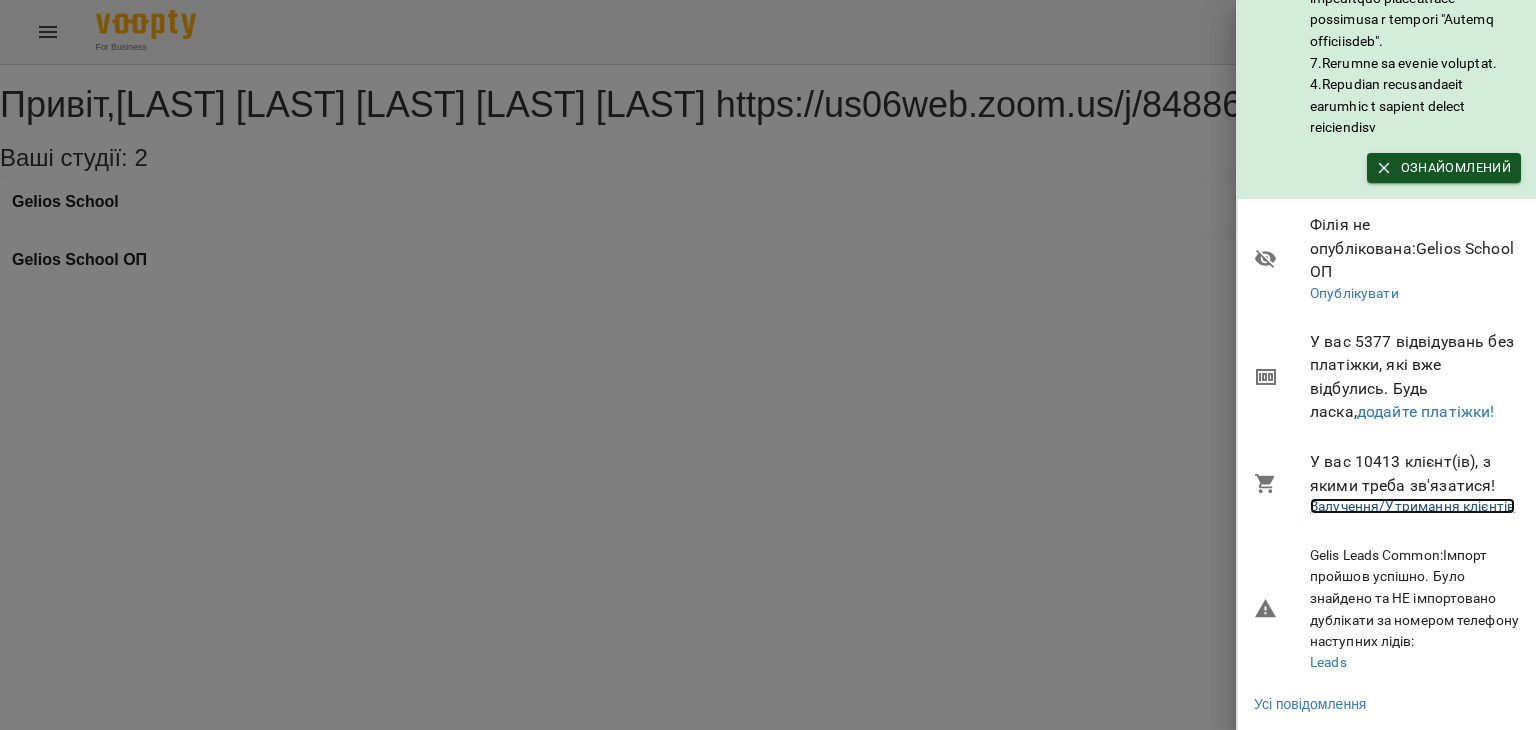 click on "Залучення/Утримання клієнтів" at bounding box center (1412, 506) 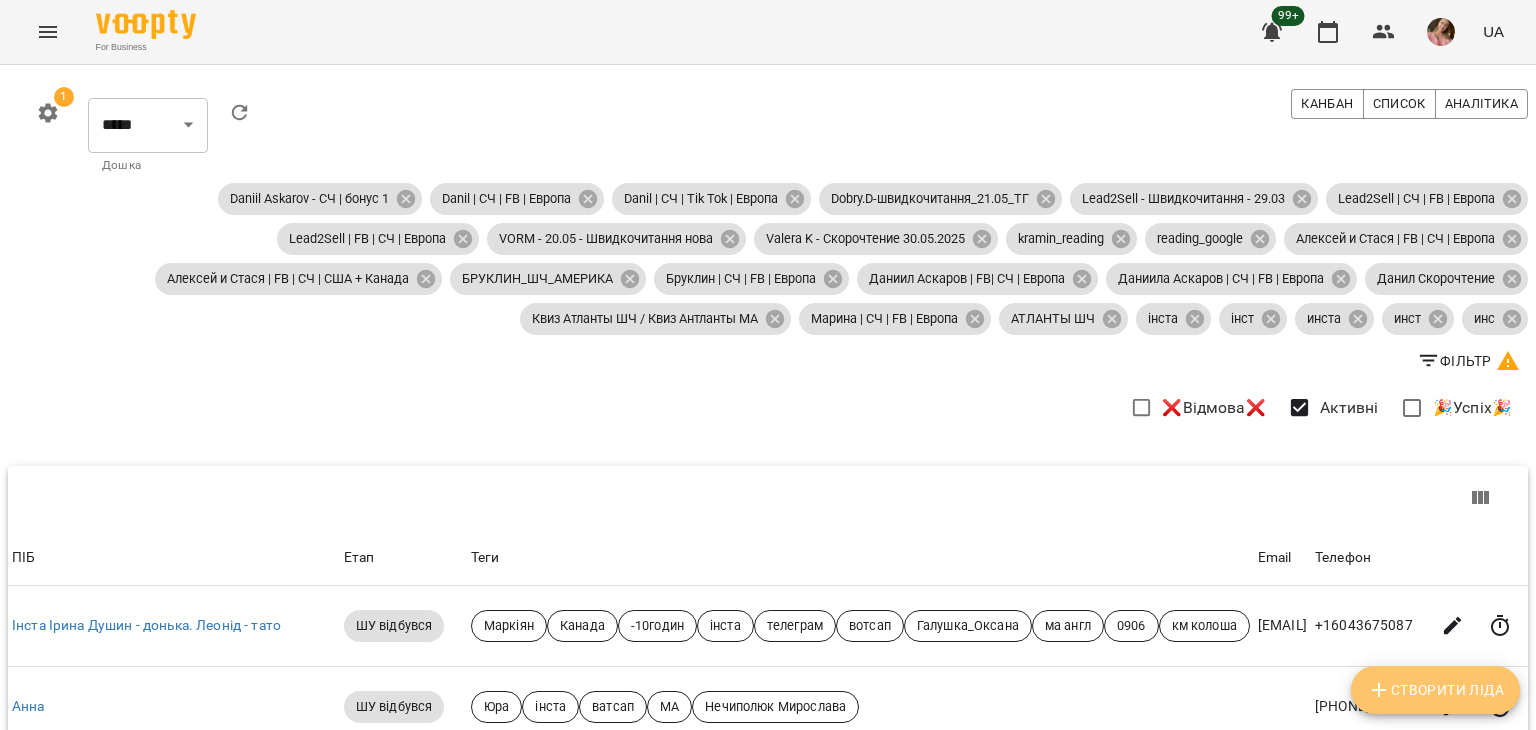 click on "Створити Ліда" at bounding box center [1435, 690] 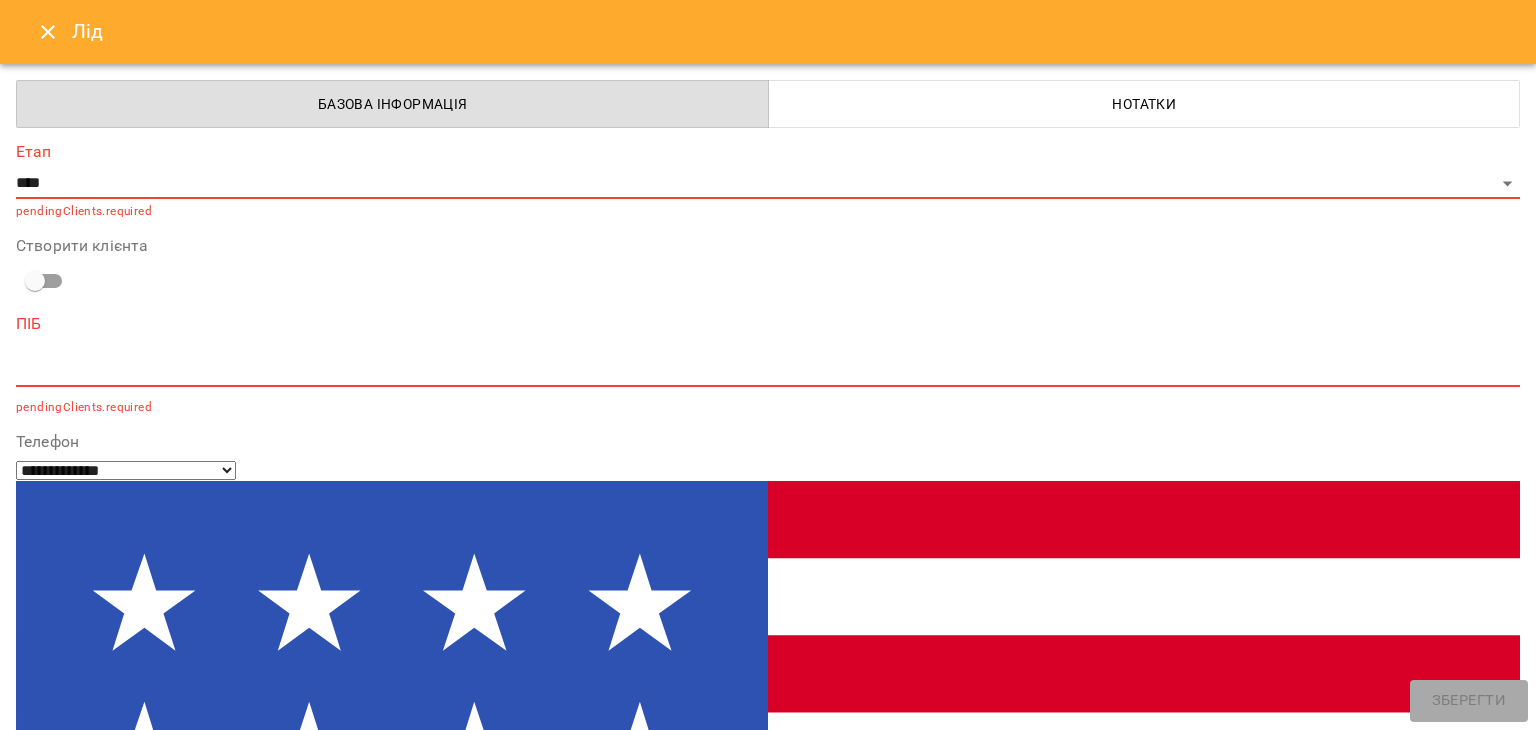 click at bounding box center [99, 1499] 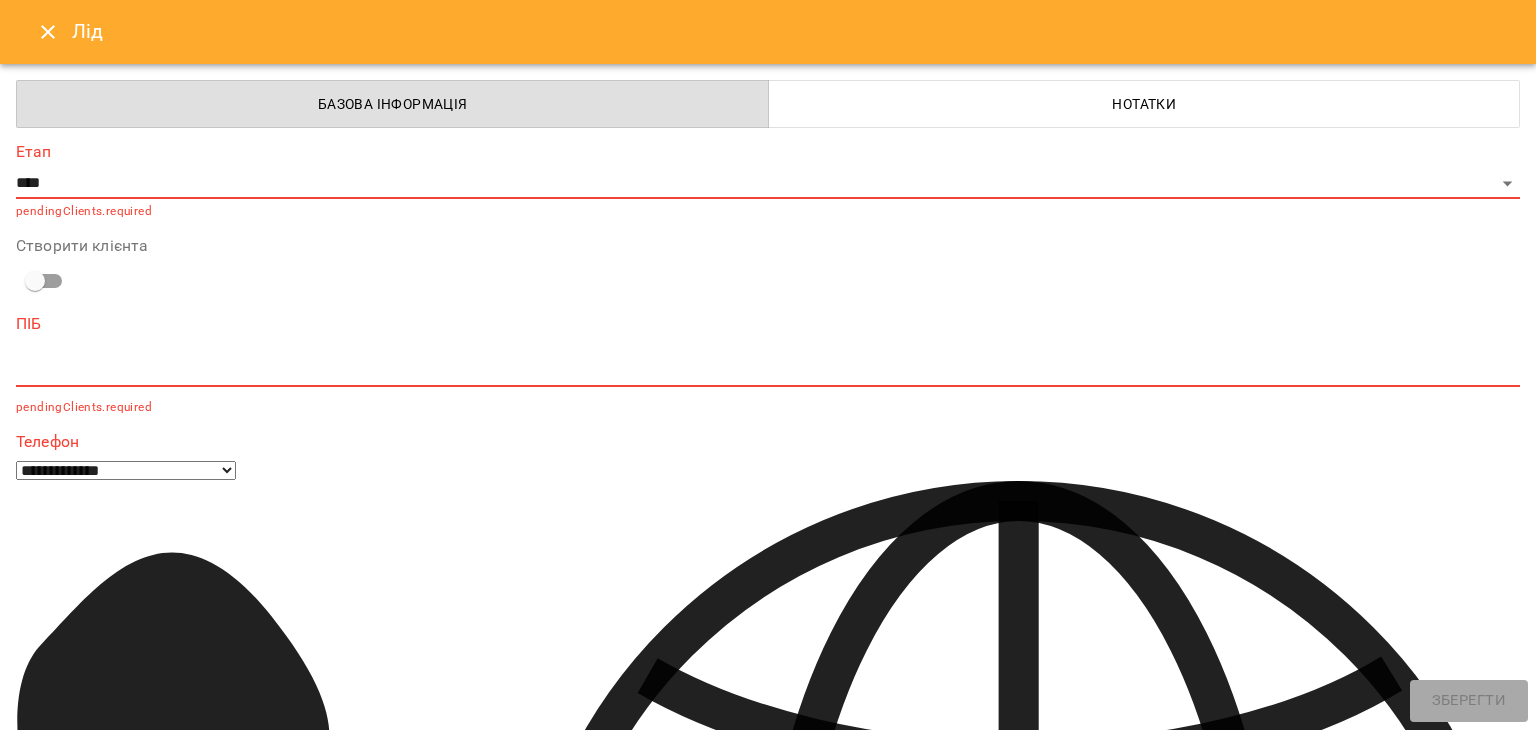 type on "***" 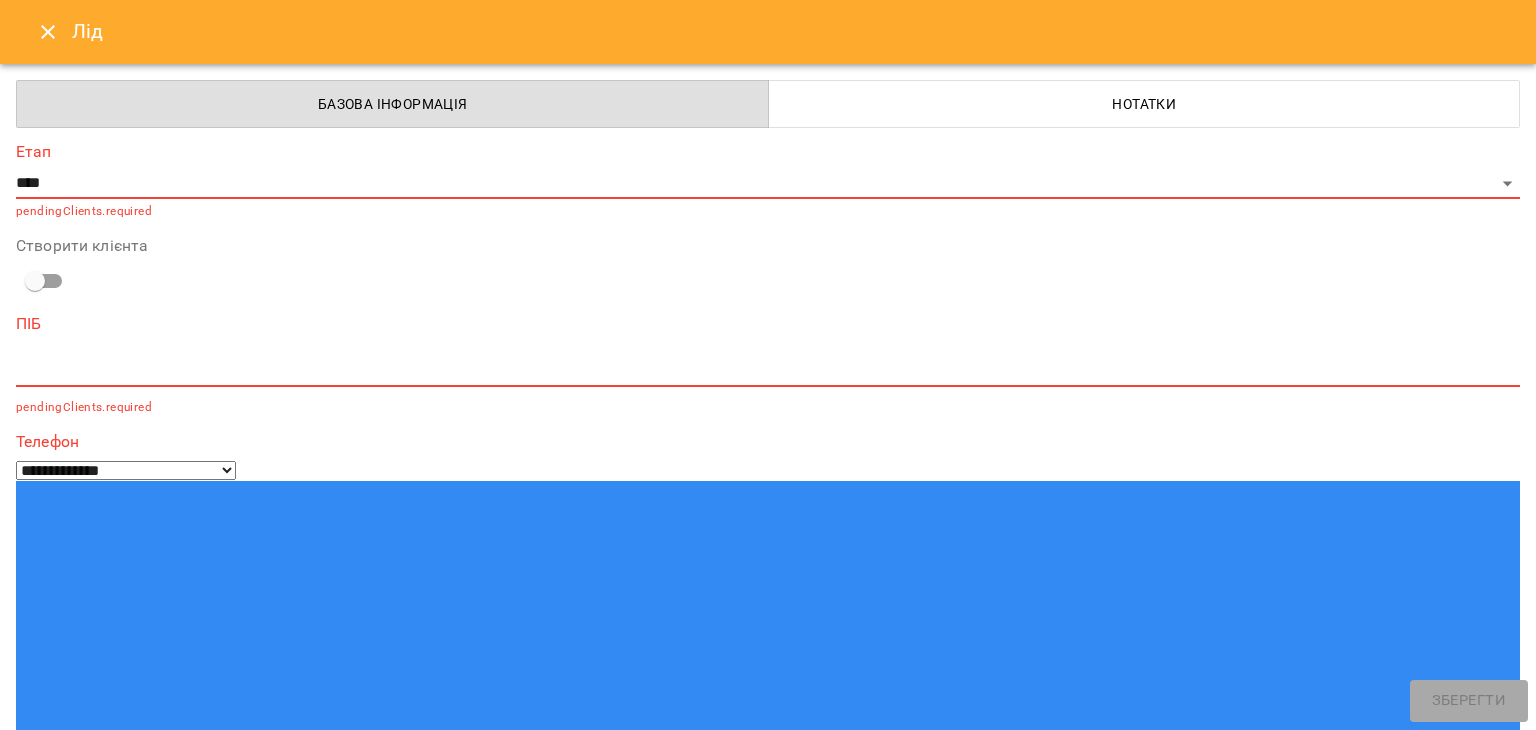 click on "**********" at bounding box center [99, 1499] 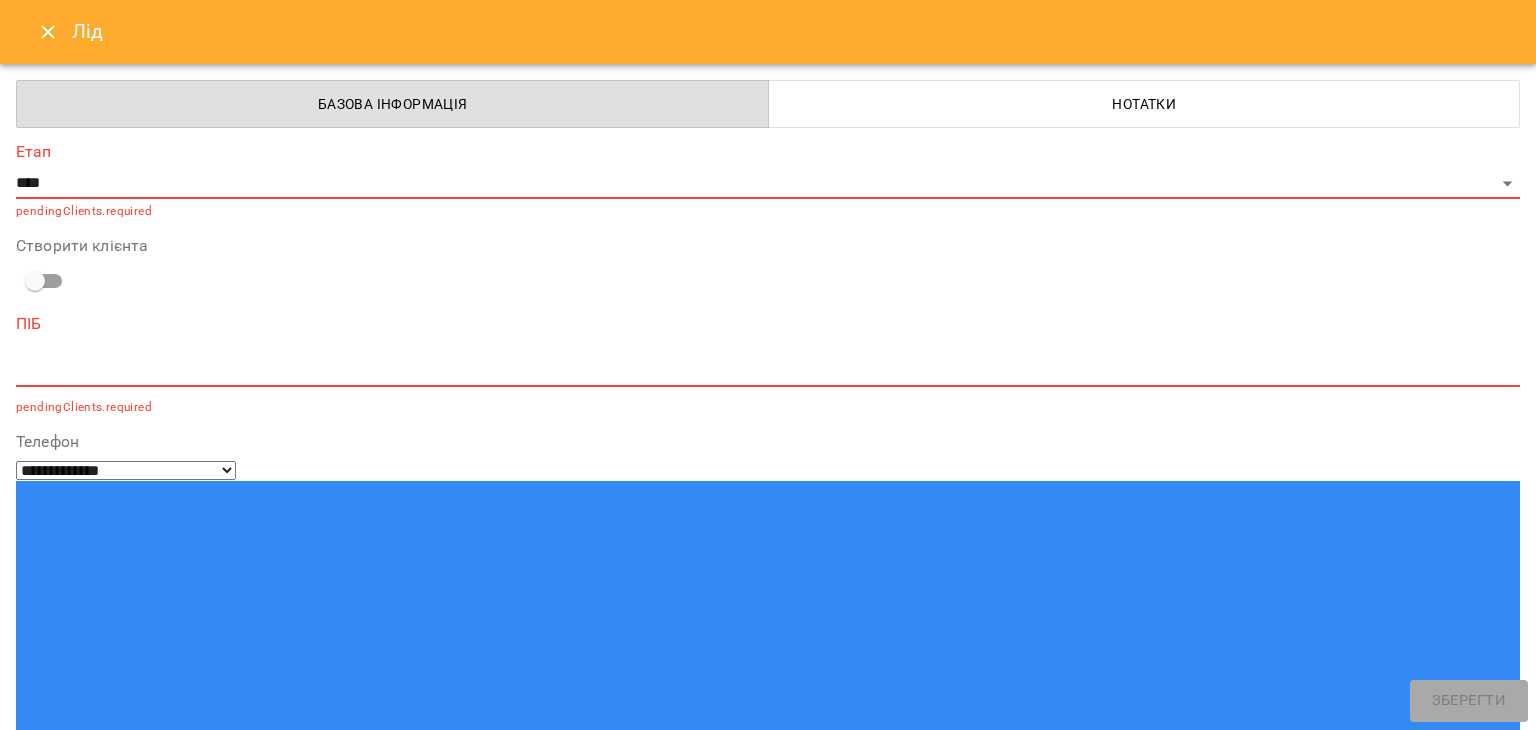 click on "У вас уже є лід з таким телефоном [NAME], мама [LAST]" at bounding box center [239, 1539] 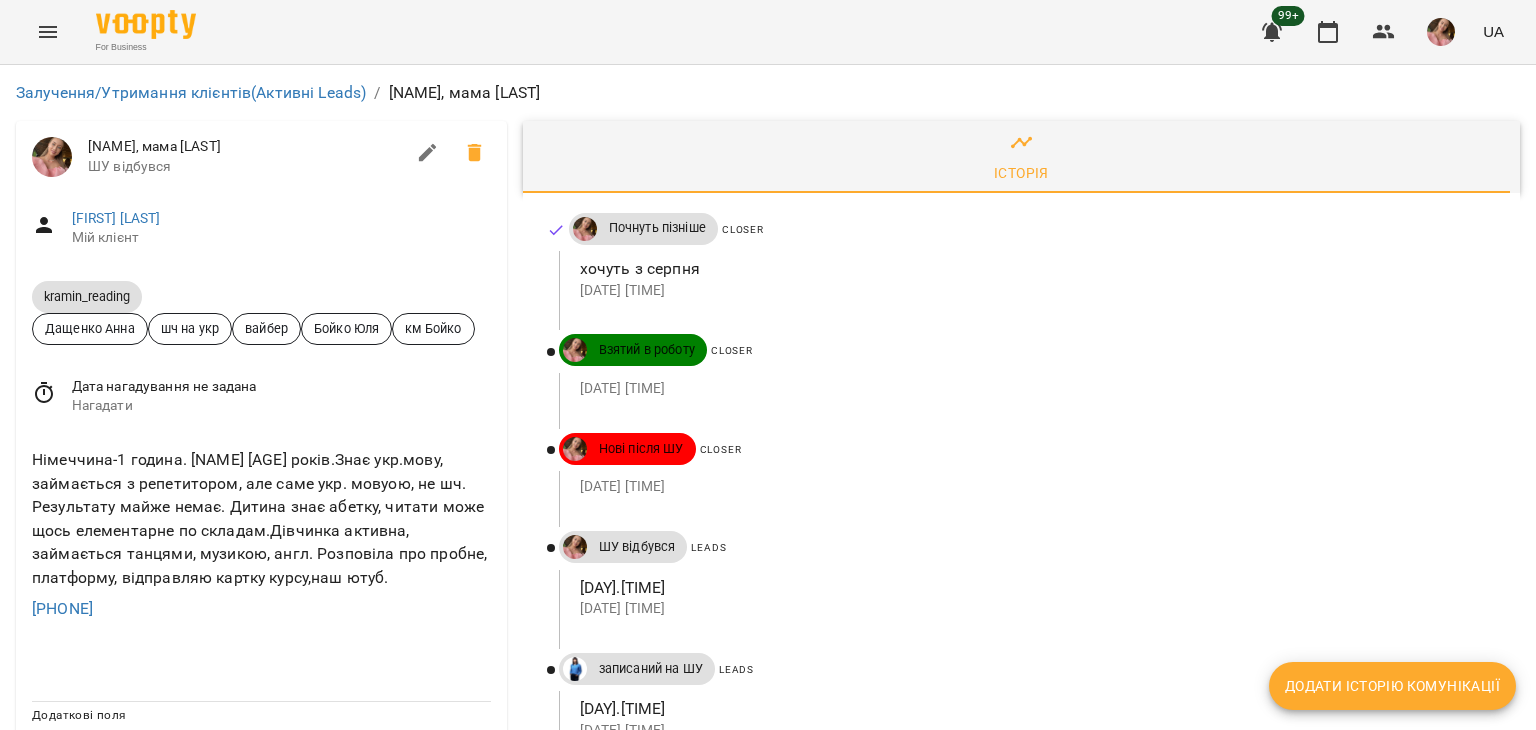 scroll, scrollTop: 0, scrollLeft: 0, axis: both 